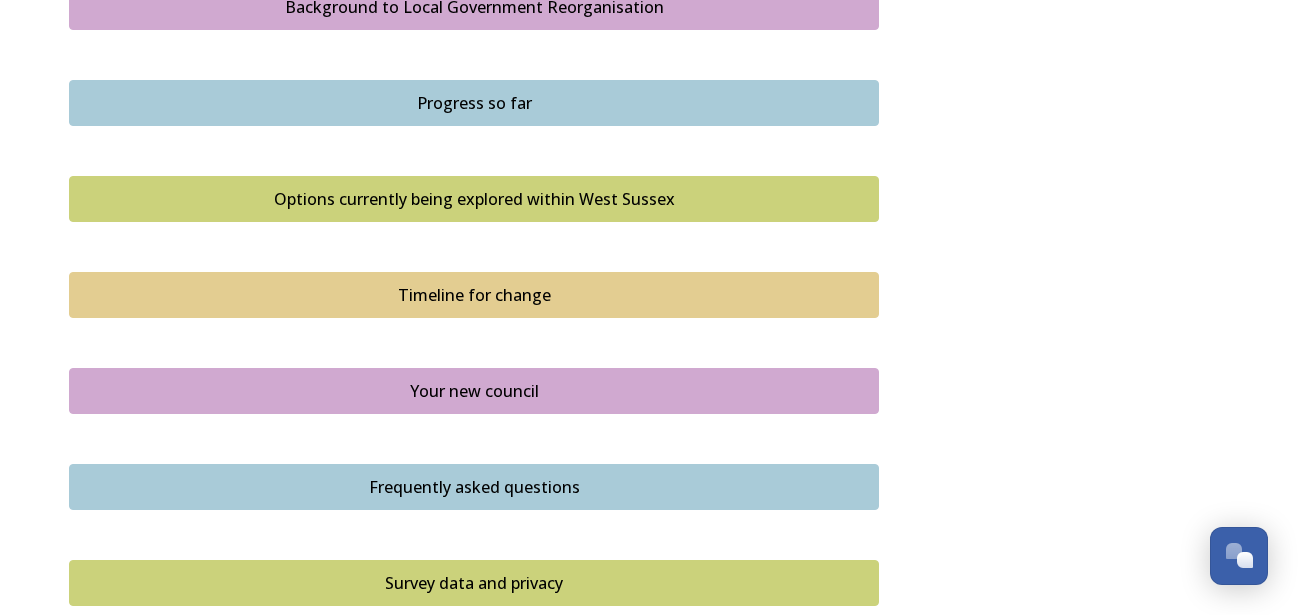 scroll, scrollTop: 1428, scrollLeft: 0, axis: vertical 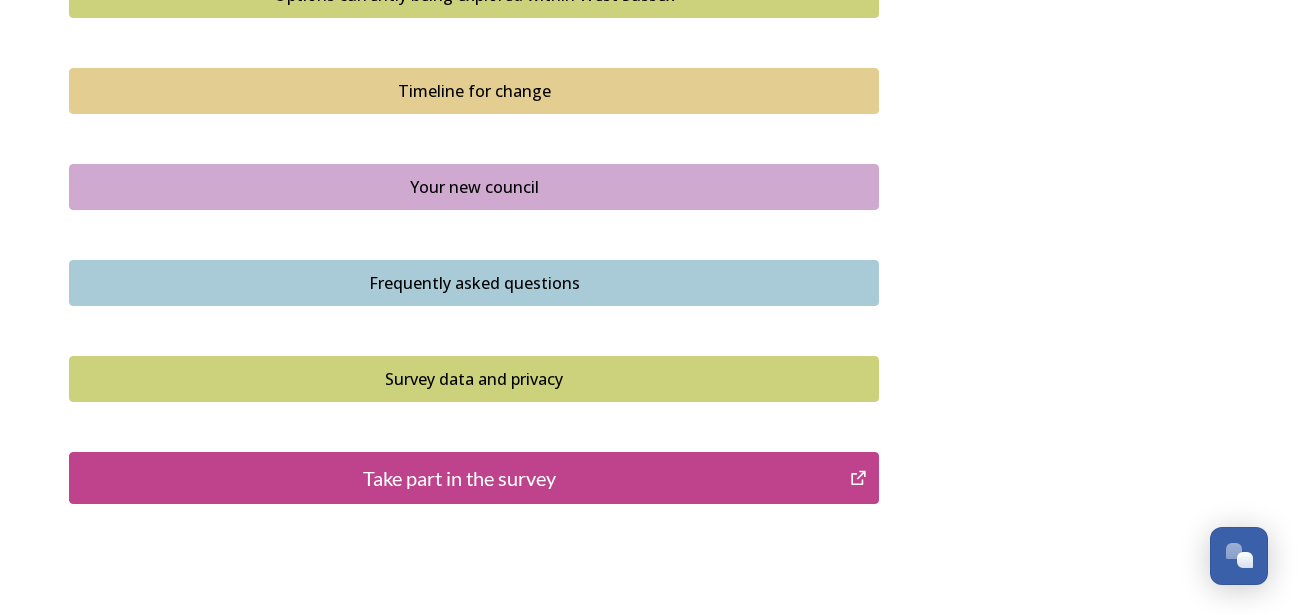 click on "Take part in the survey" at bounding box center (459, 478) 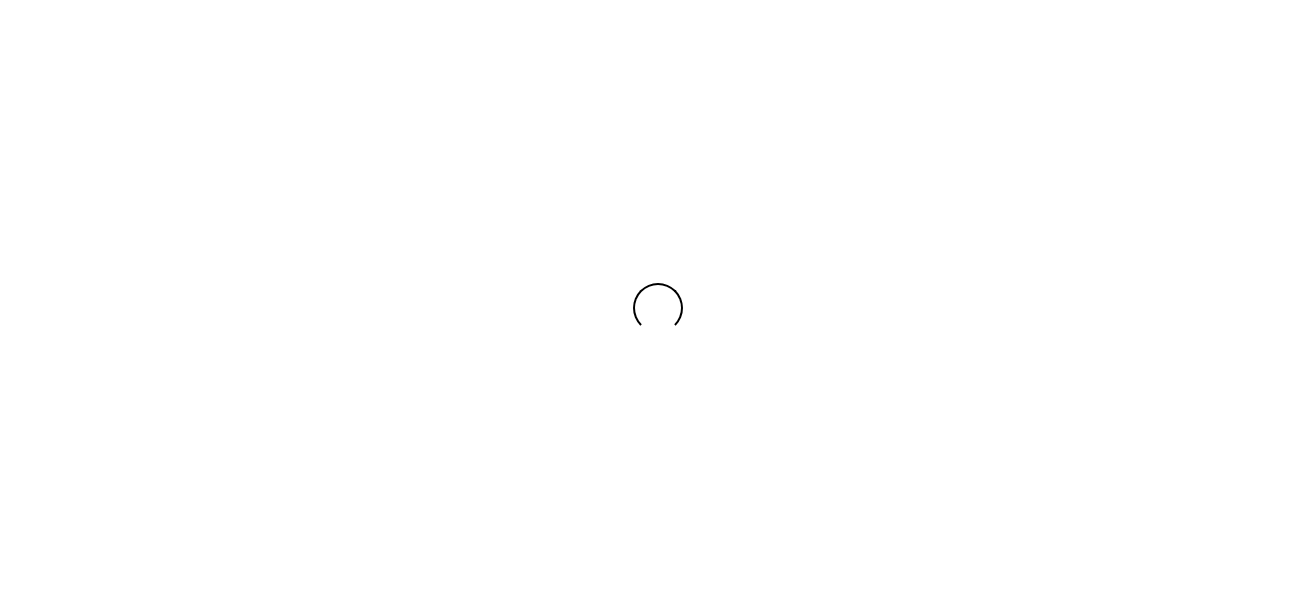 scroll, scrollTop: 0, scrollLeft: 0, axis: both 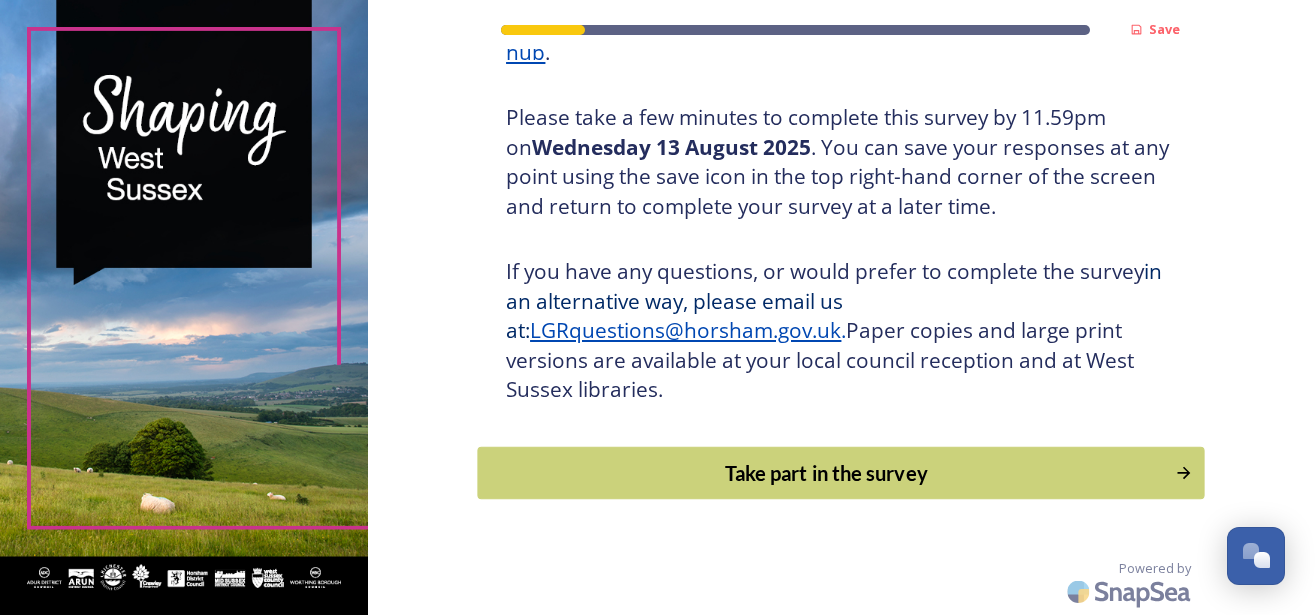 click on "Take part in the survey" at bounding box center [827, 473] 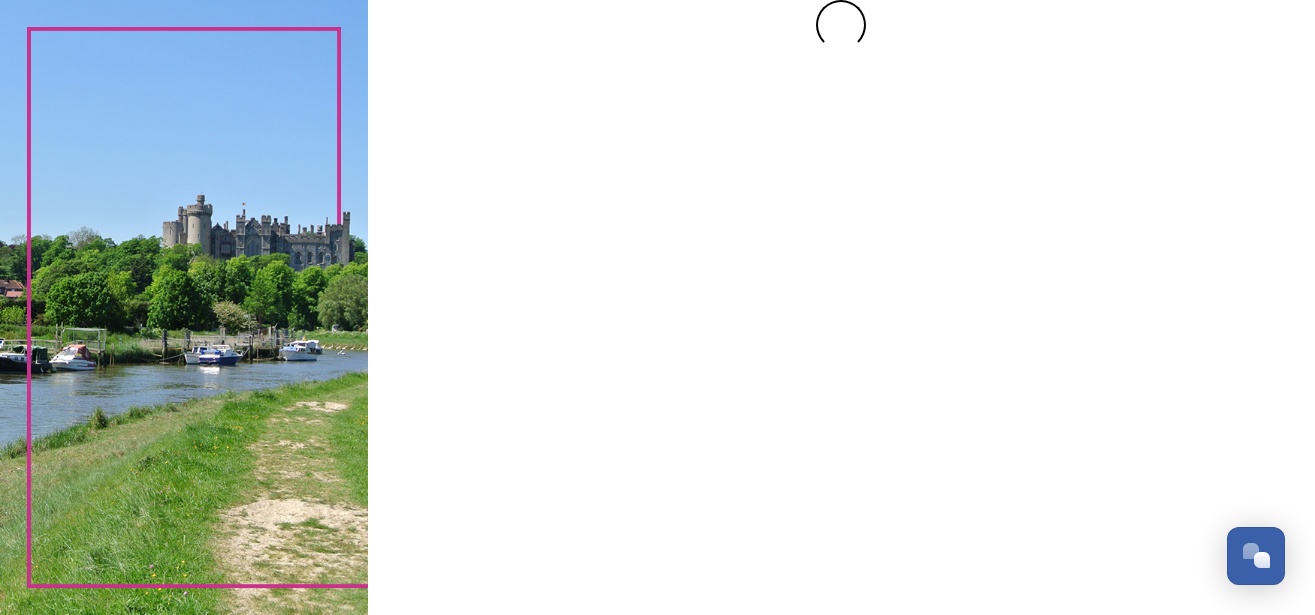 scroll, scrollTop: 0, scrollLeft: 0, axis: both 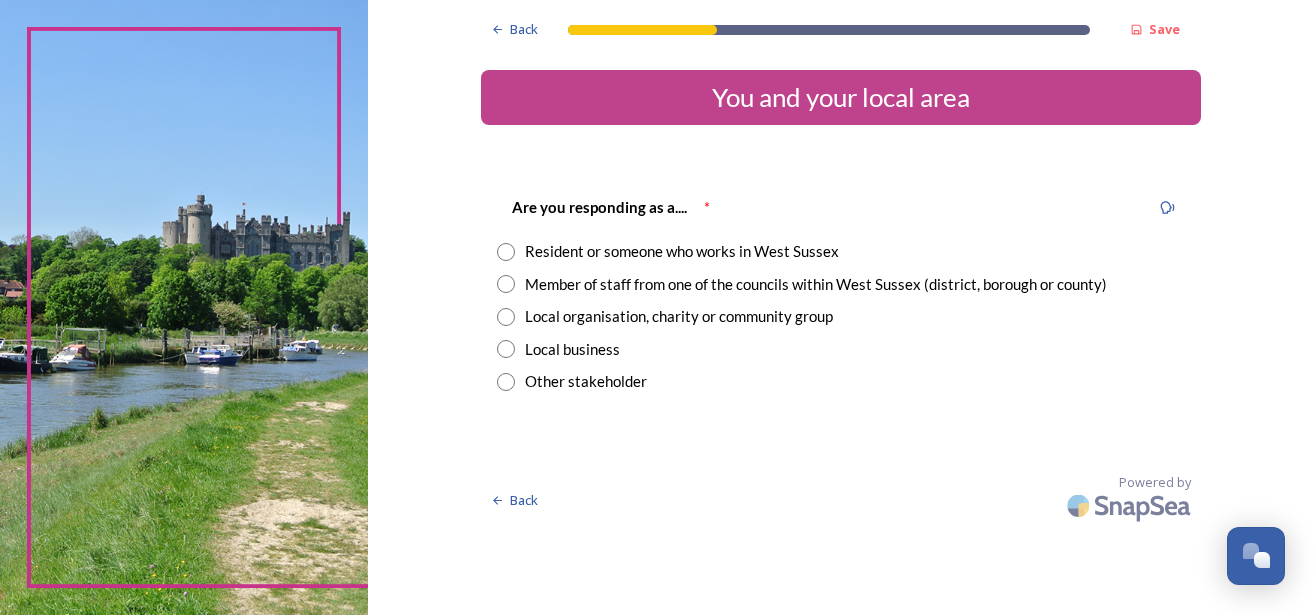 click at bounding box center [506, 252] 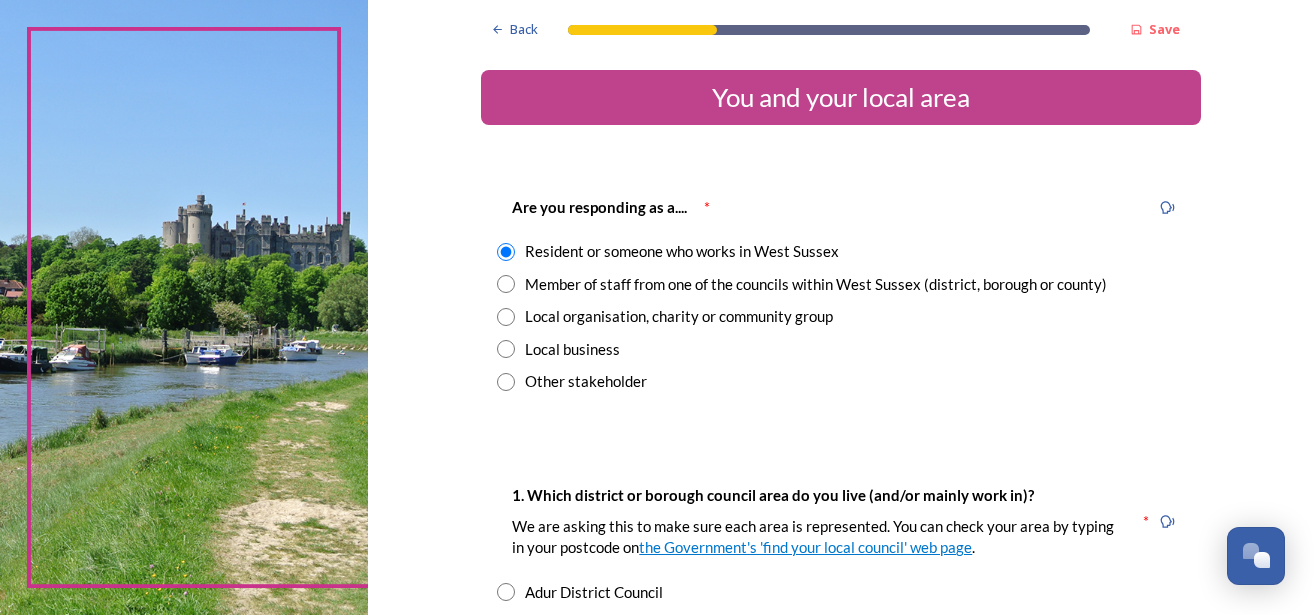 scroll, scrollTop: 252, scrollLeft: 0, axis: vertical 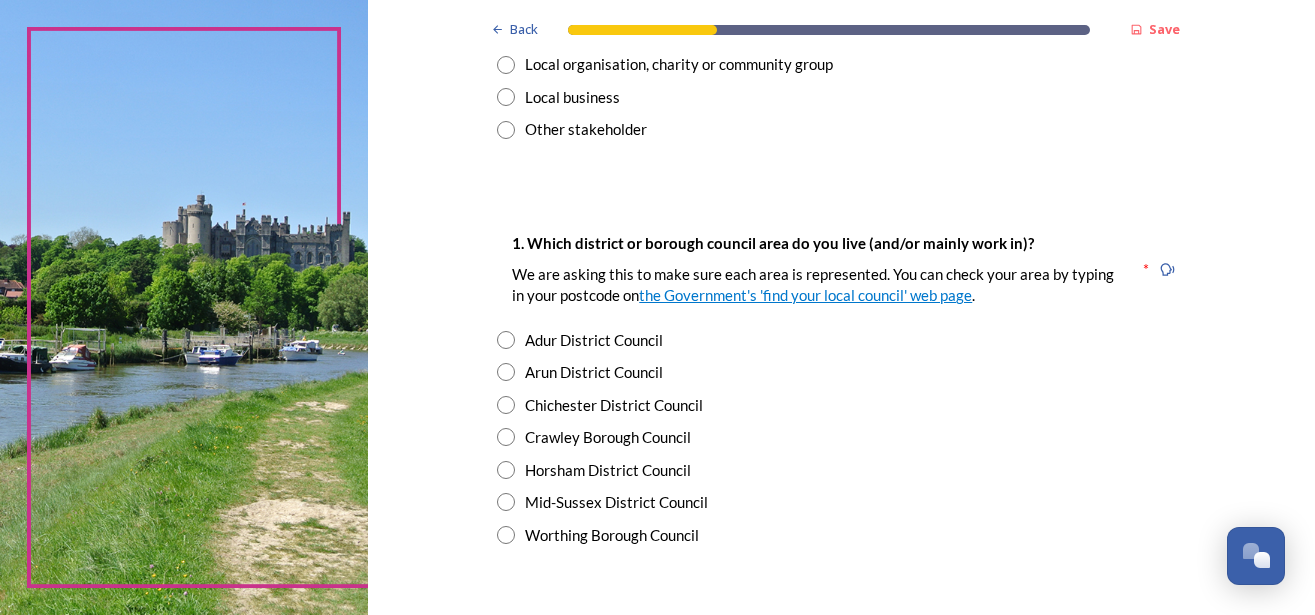 click at bounding box center (506, 535) 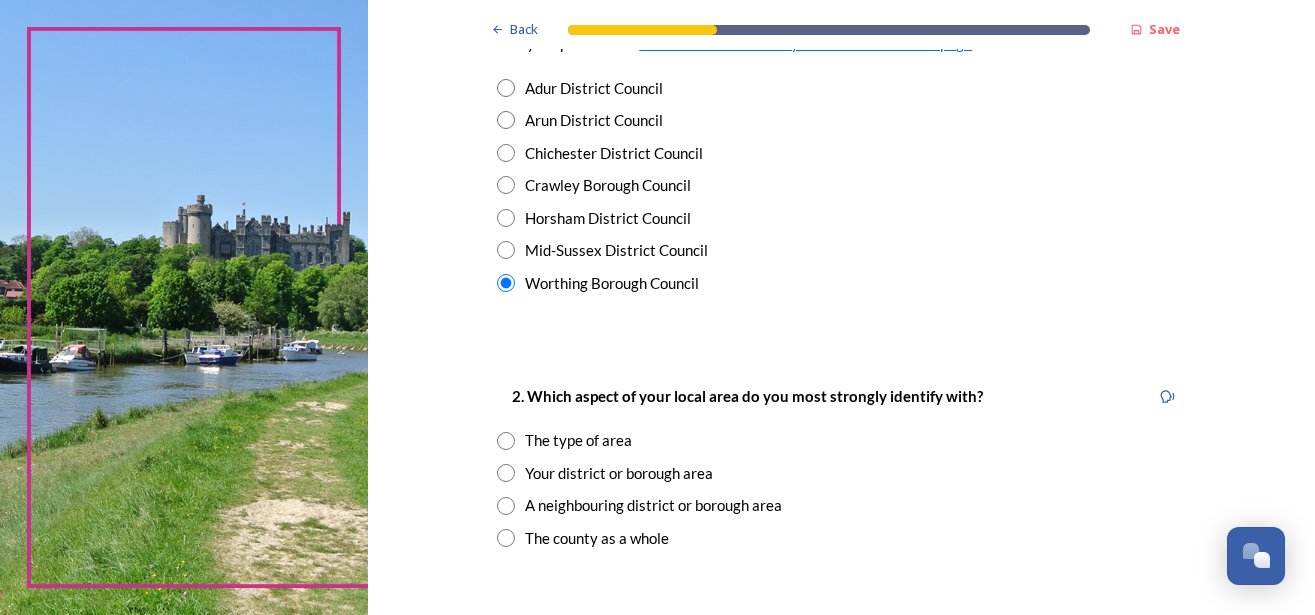 scroll, scrollTop: 756, scrollLeft: 0, axis: vertical 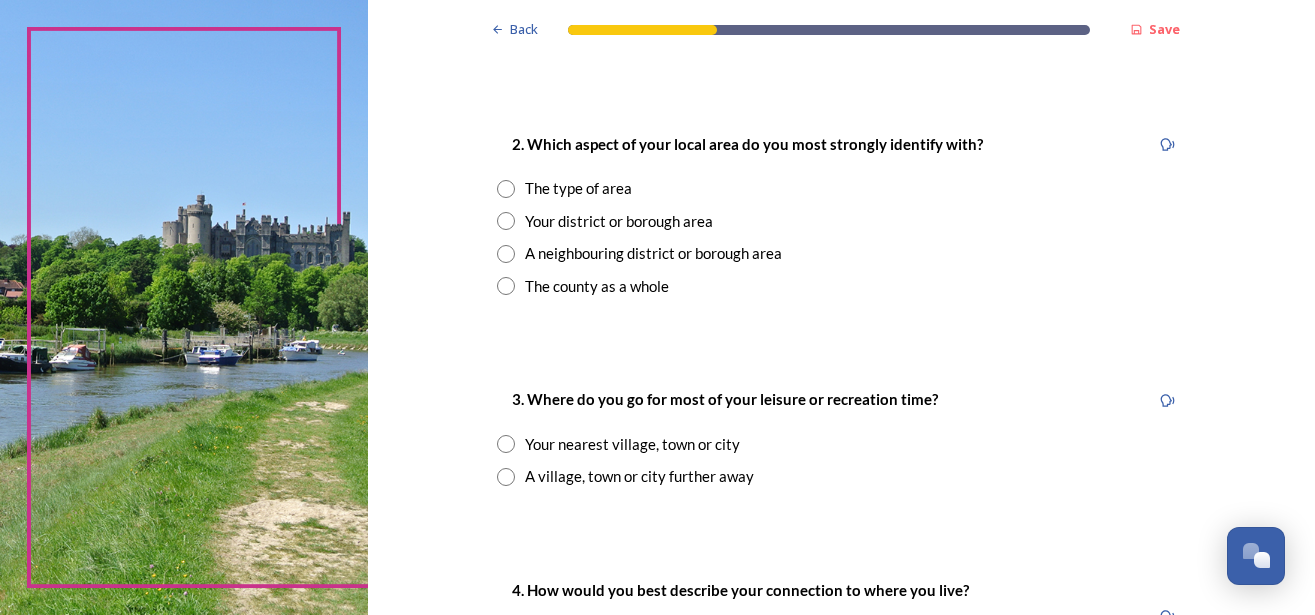 click at bounding box center (506, 221) 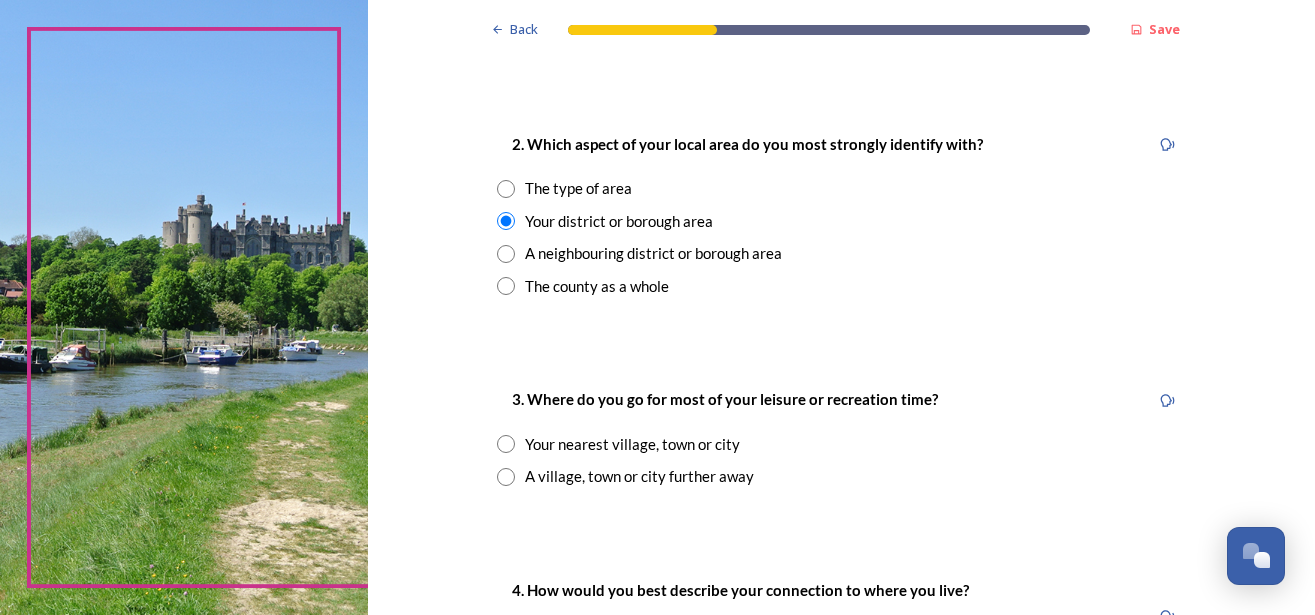 scroll, scrollTop: 1008, scrollLeft: 0, axis: vertical 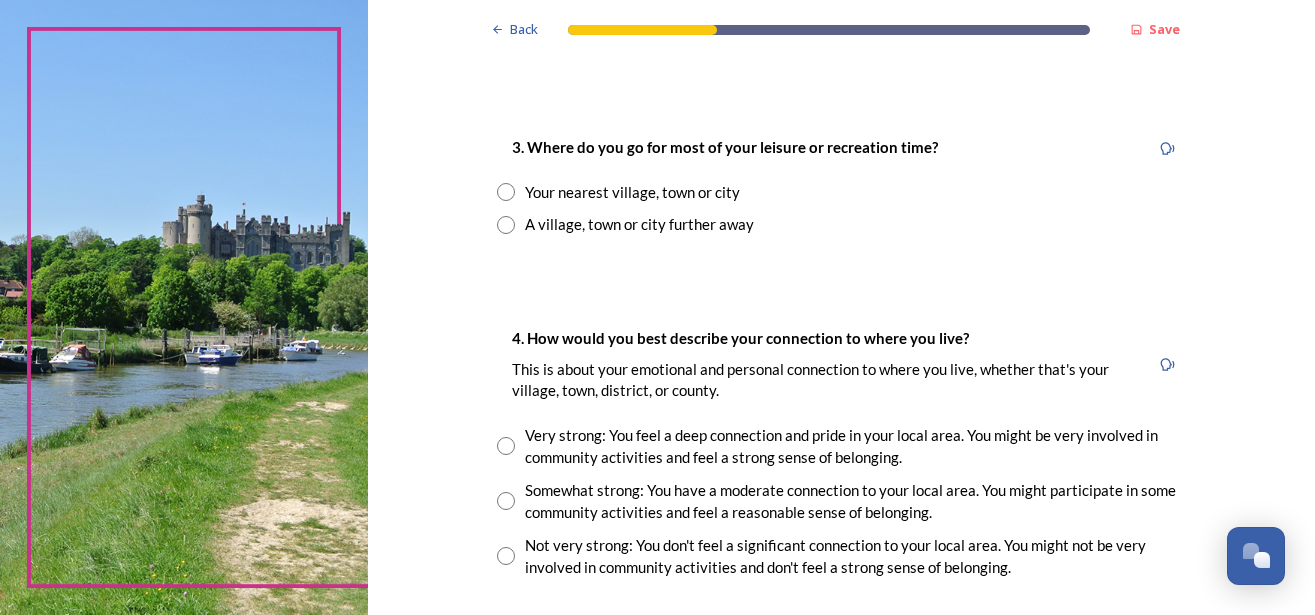 click at bounding box center [506, 192] 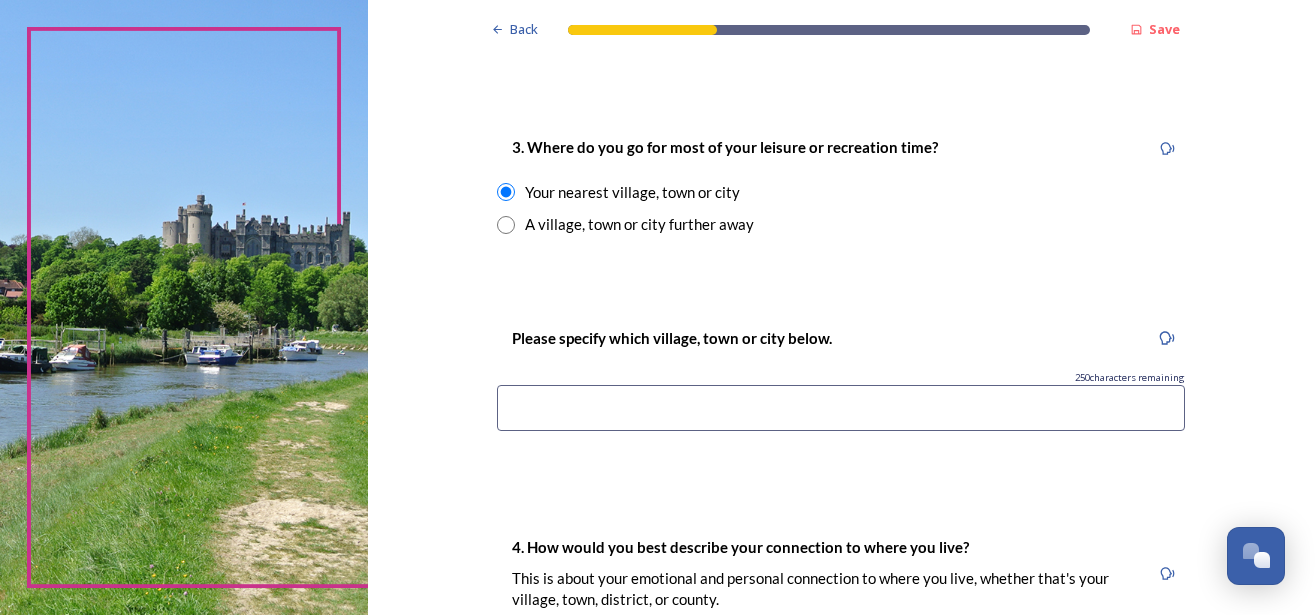 click at bounding box center (841, 408) 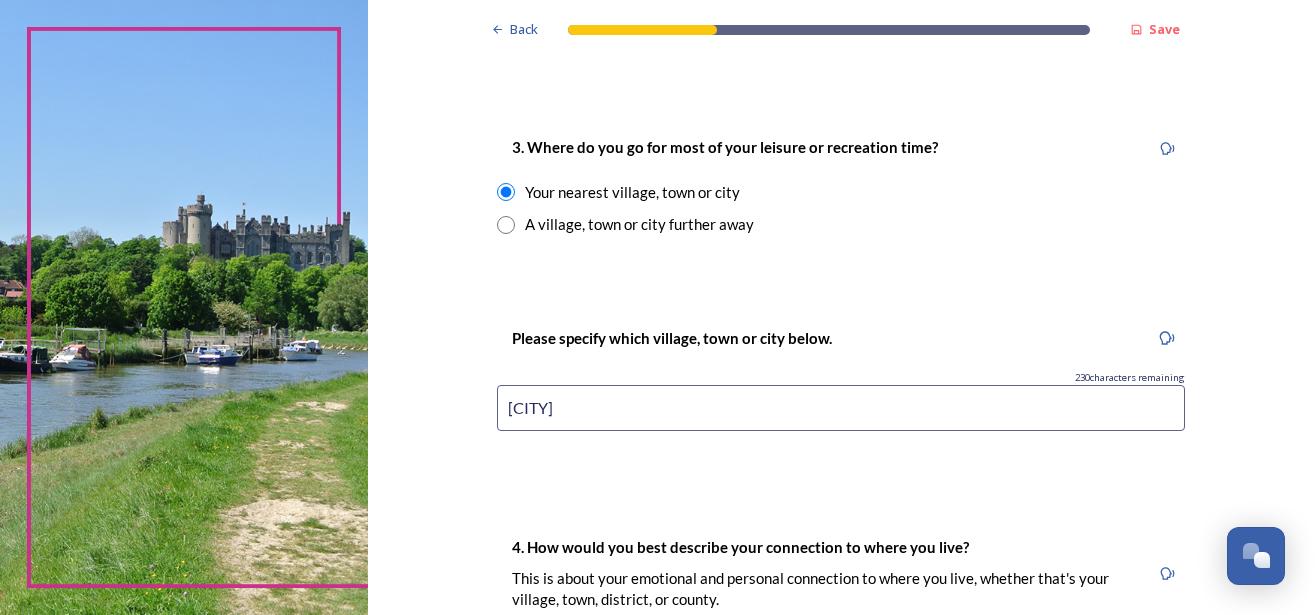 click on "Worthing Town Centre" at bounding box center [841, 408] 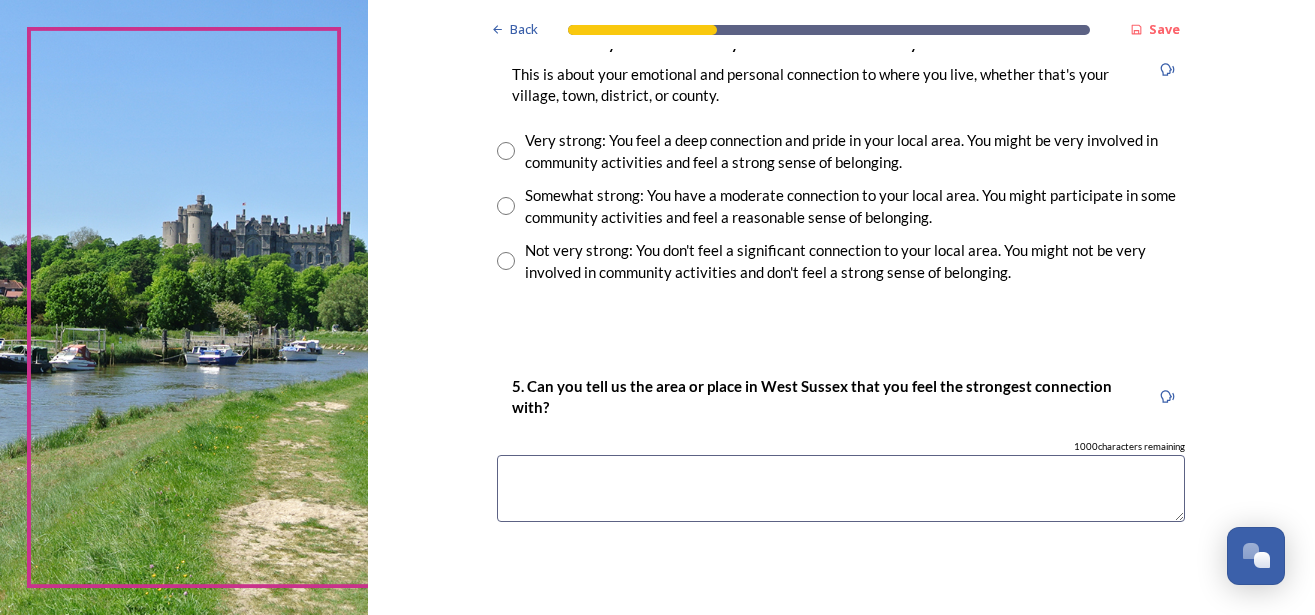 scroll, scrollTop: 1260, scrollLeft: 0, axis: vertical 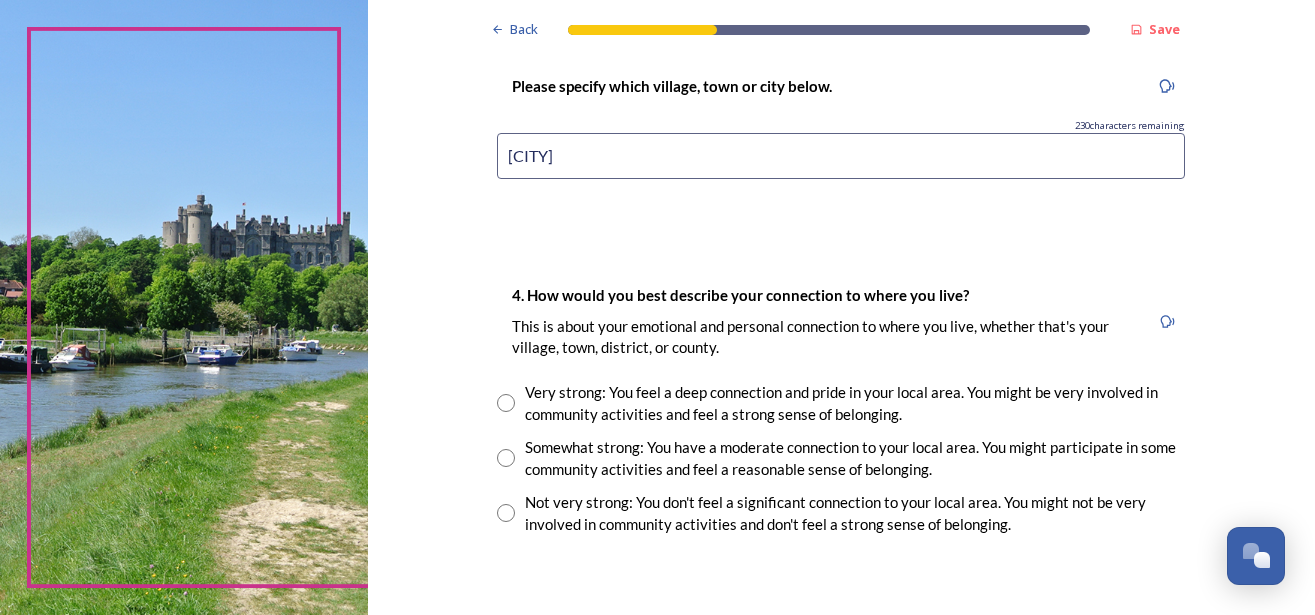 type on "Worthing Town Centre" 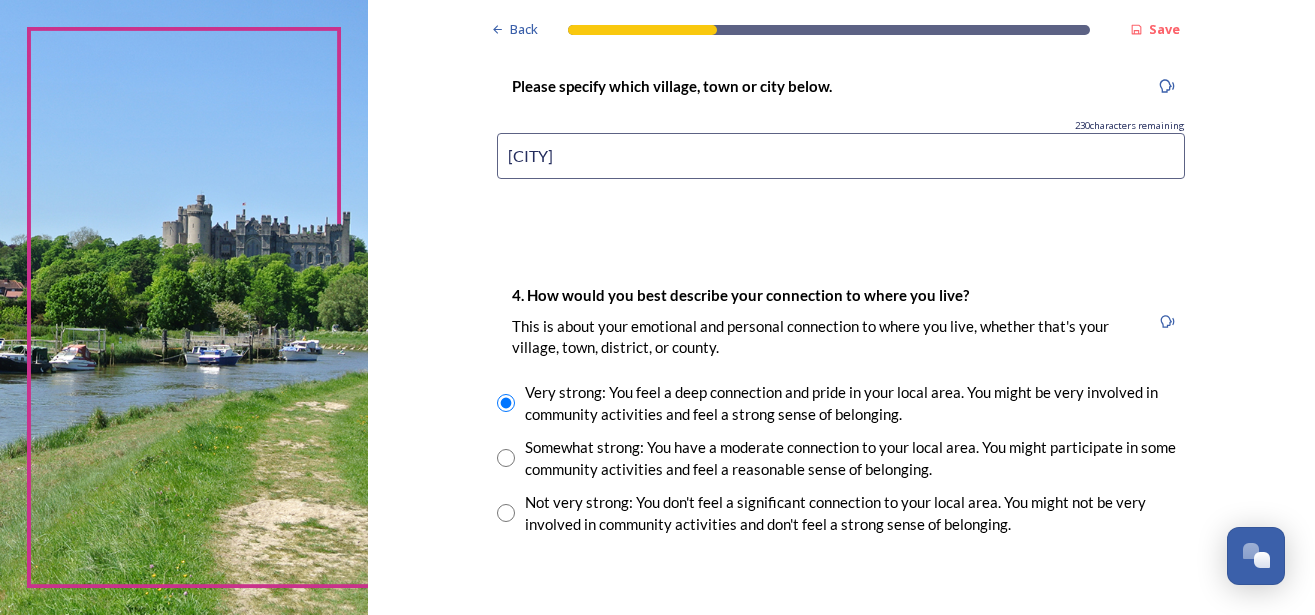 scroll, scrollTop: 1512, scrollLeft: 0, axis: vertical 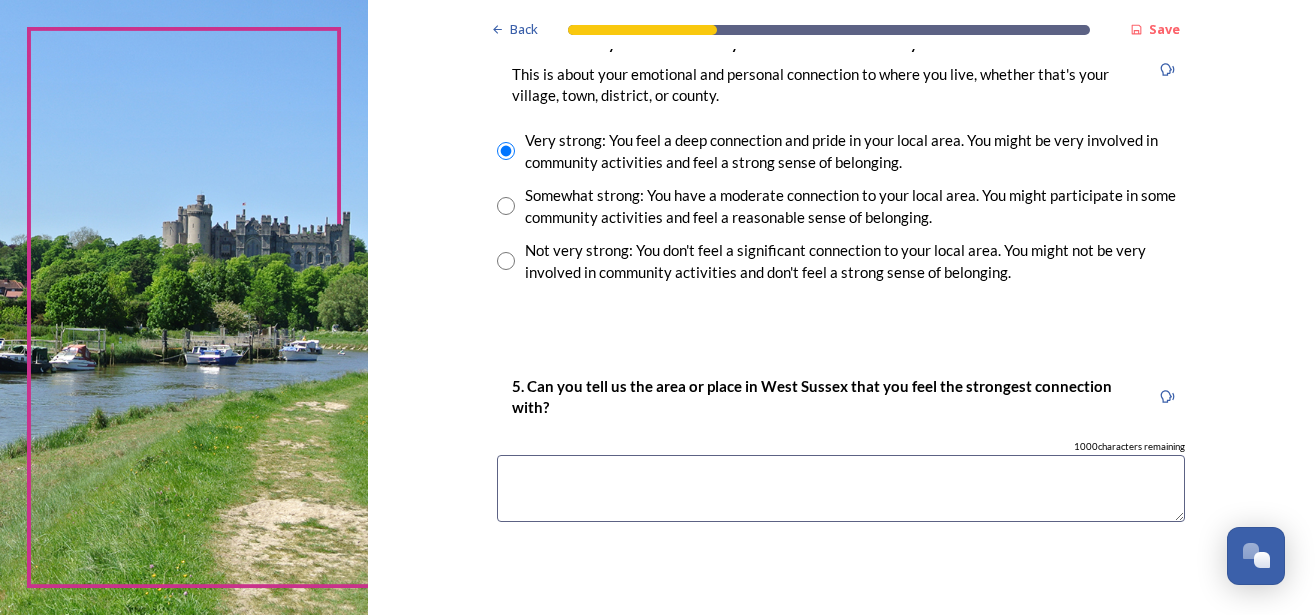 click at bounding box center [841, 488] 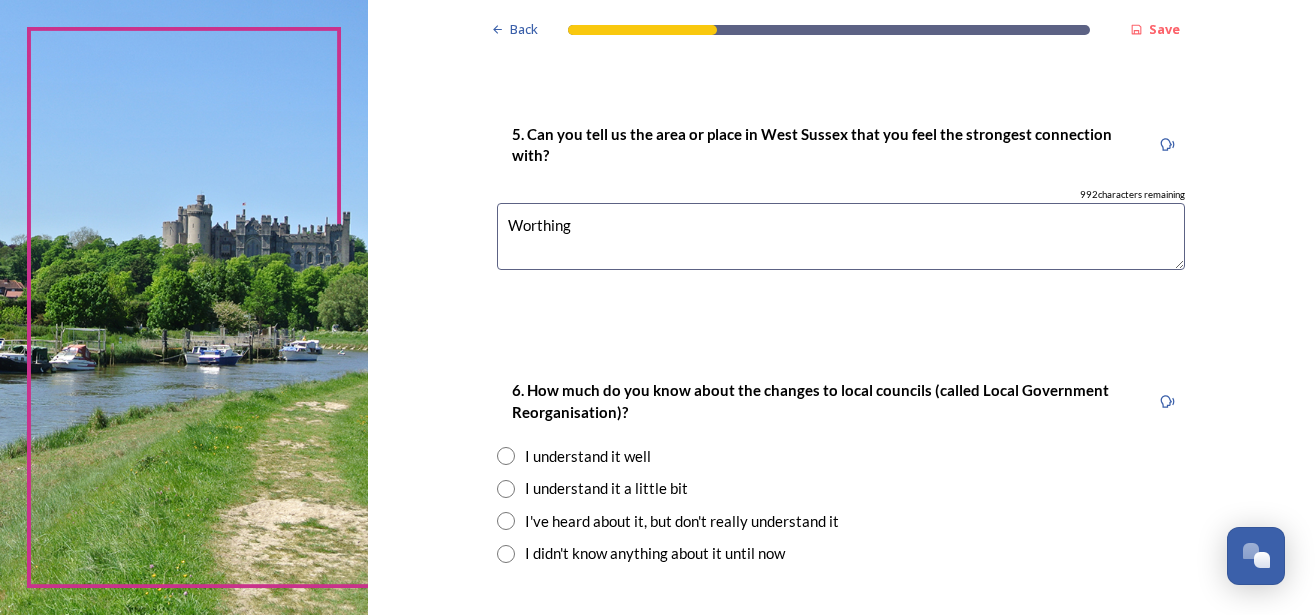 scroll, scrollTop: 1946, scrollLeft: 0, axis: vertical 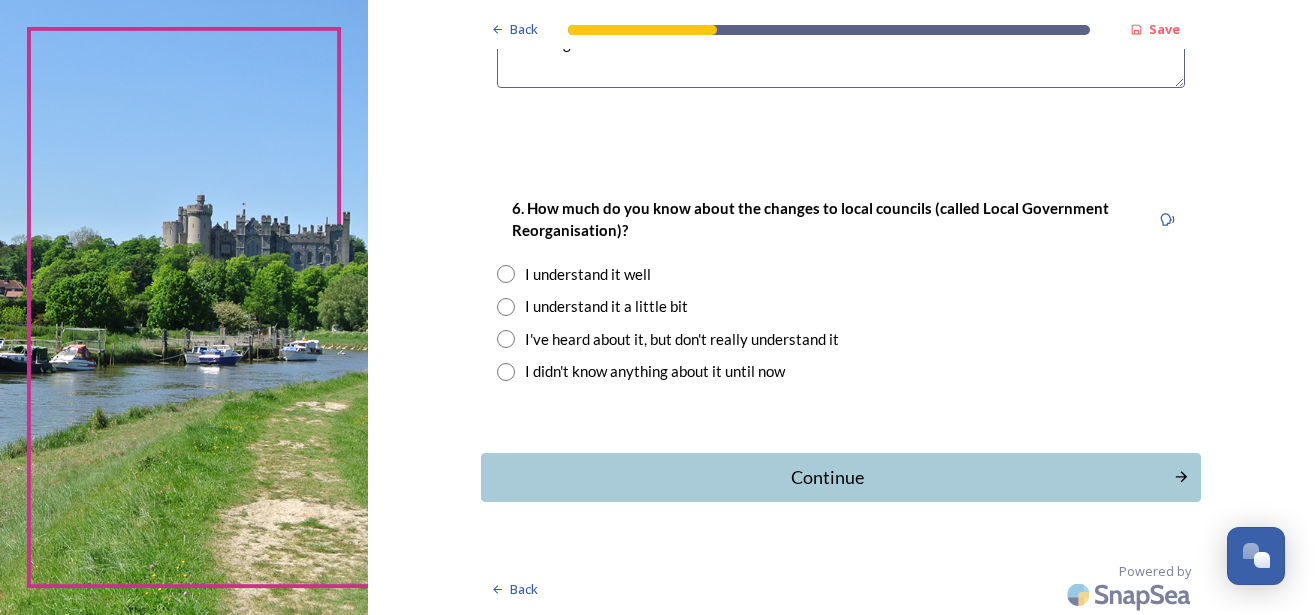 type on "Worthing" 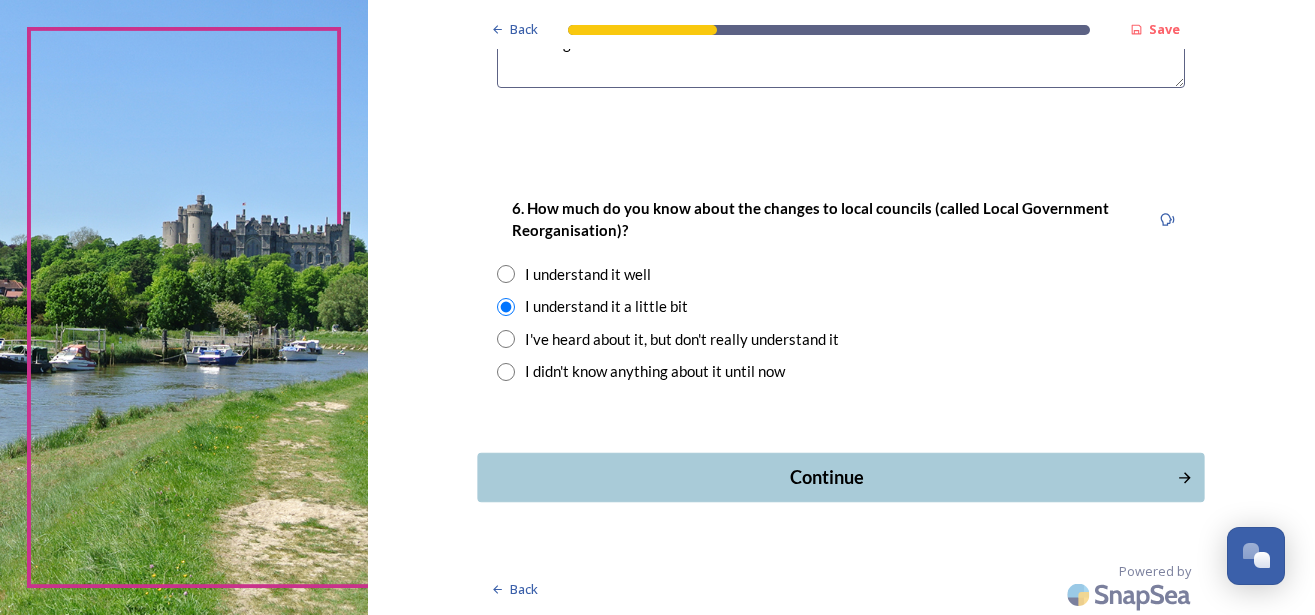 click on "Continue" at bounding box center [827, 477] 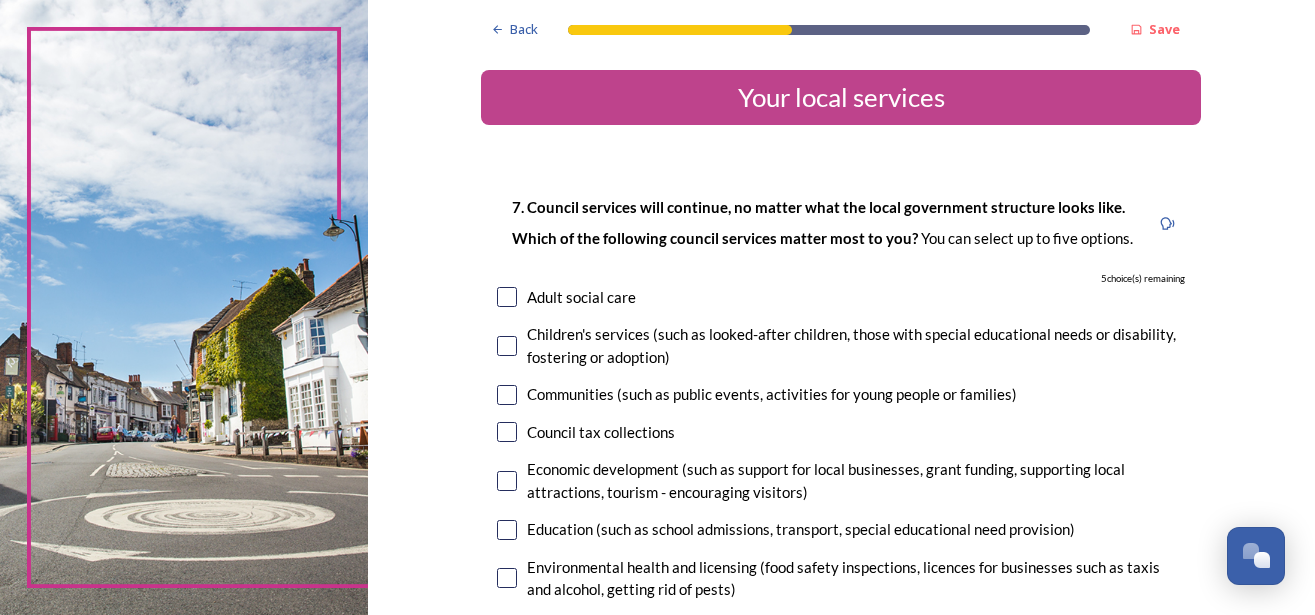 scroll, scrollTop: 252, scrollLeft: 0, axis: vertical 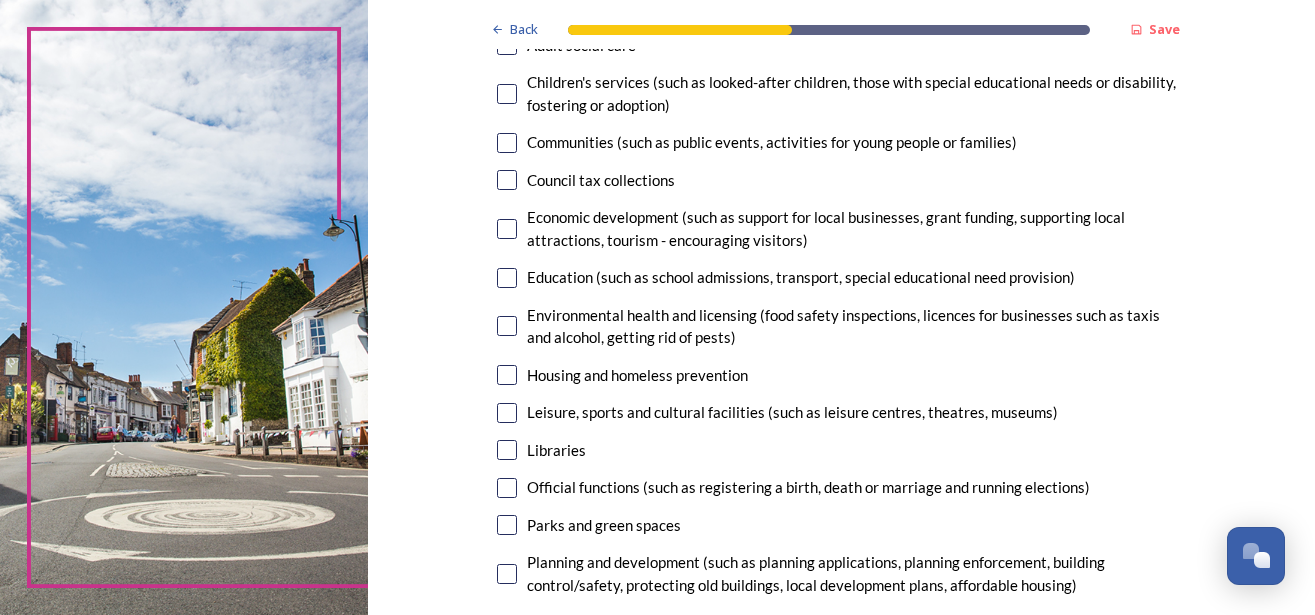 click at bounding box center [507, 375] 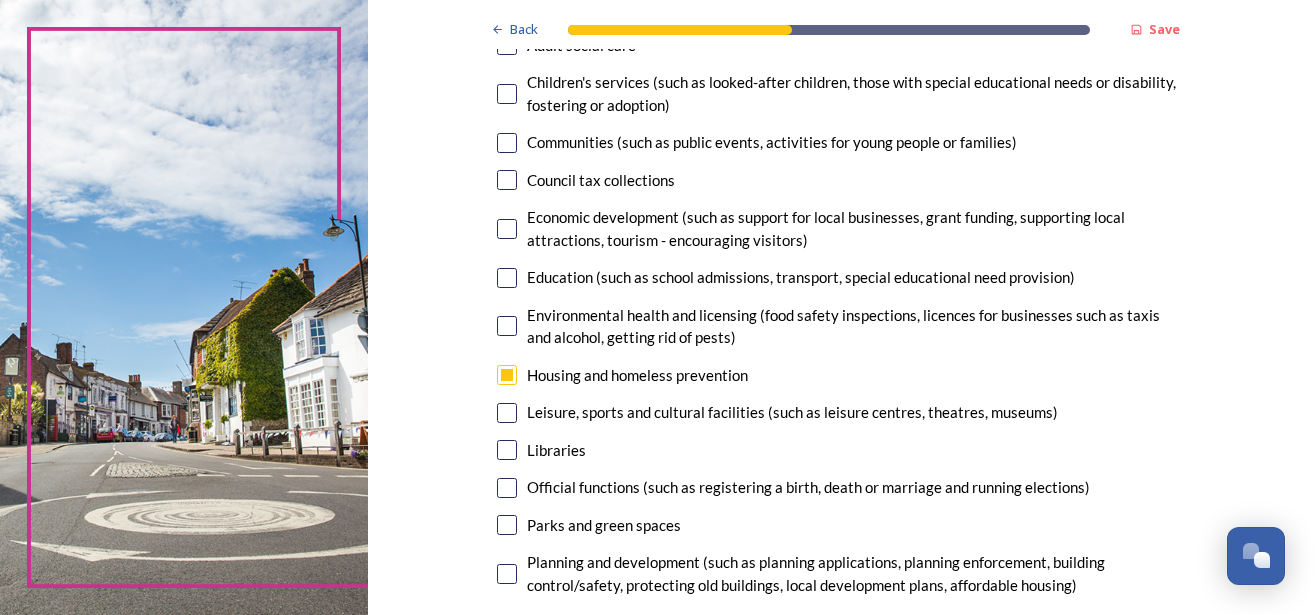 scroll, scrollTop: 504, scrollLeft: 0, axis: vertical 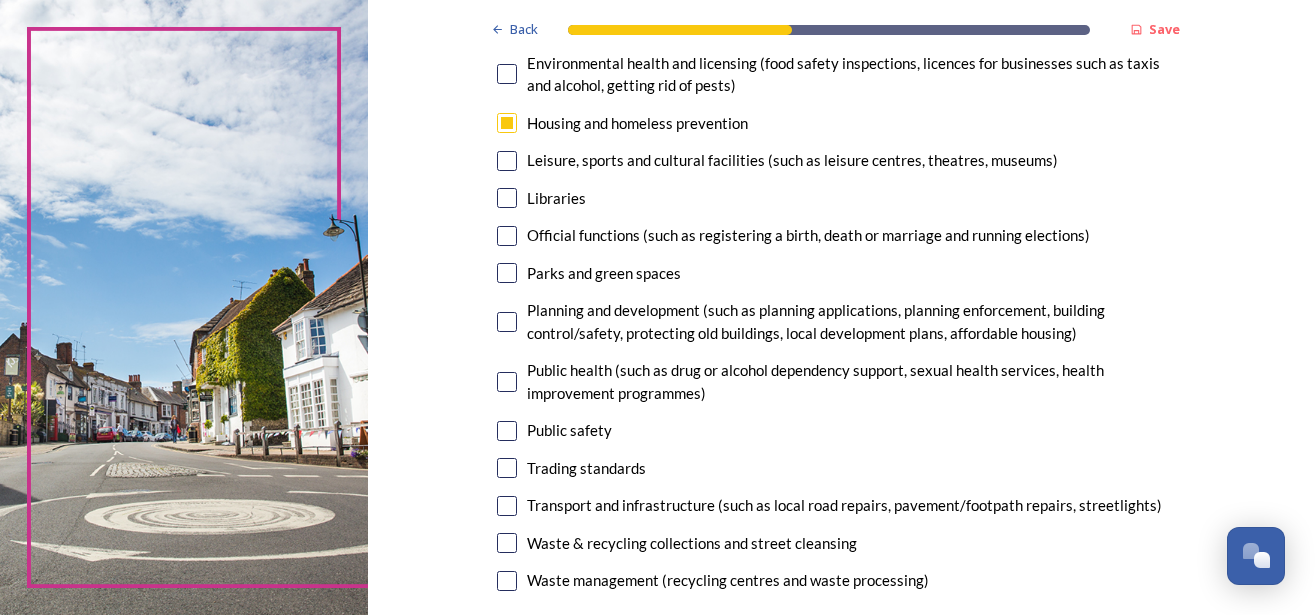 click at bounding box center (507, 506) 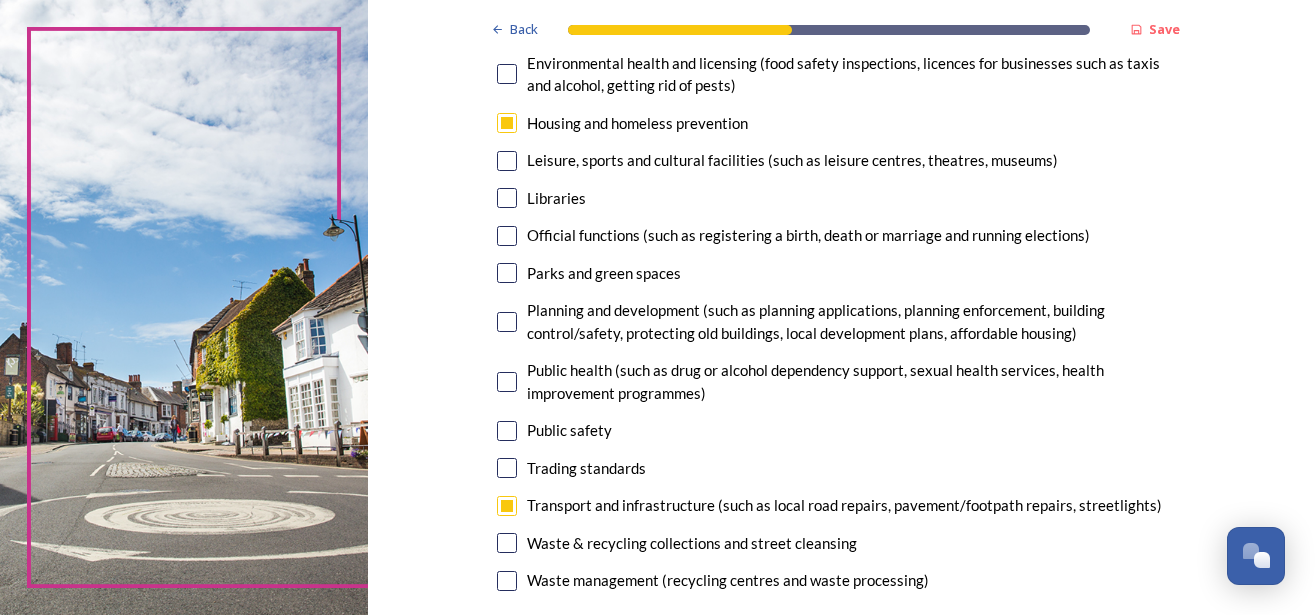 click at bounding box center [507, 581] 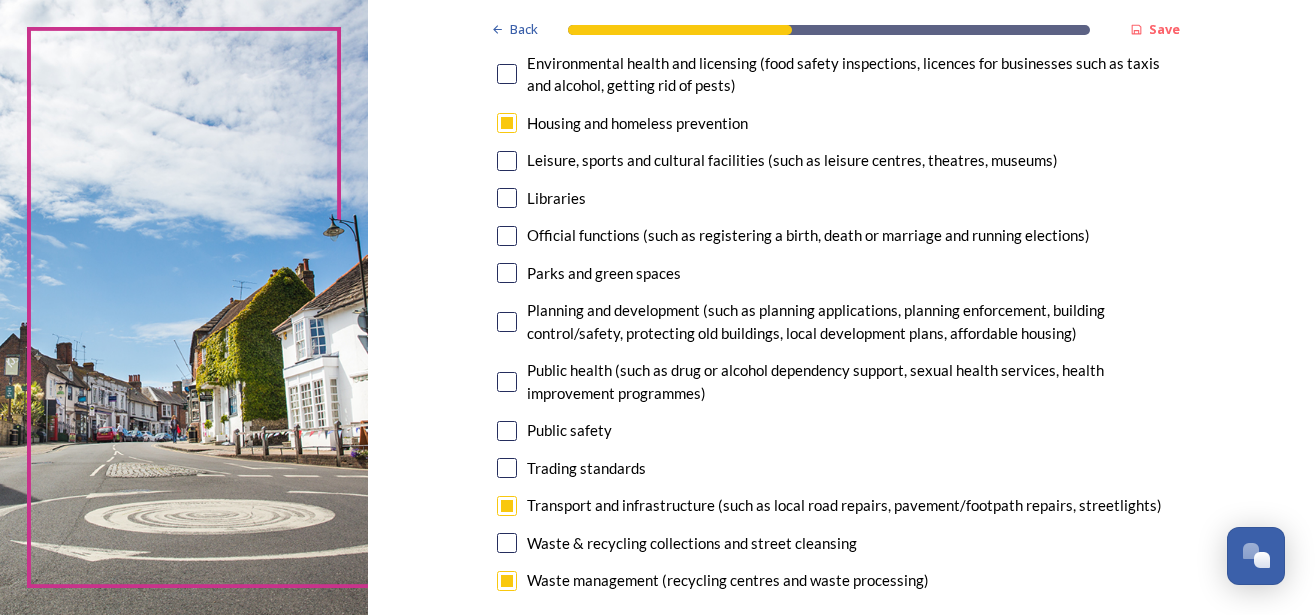click at bounding box center (507, 543) 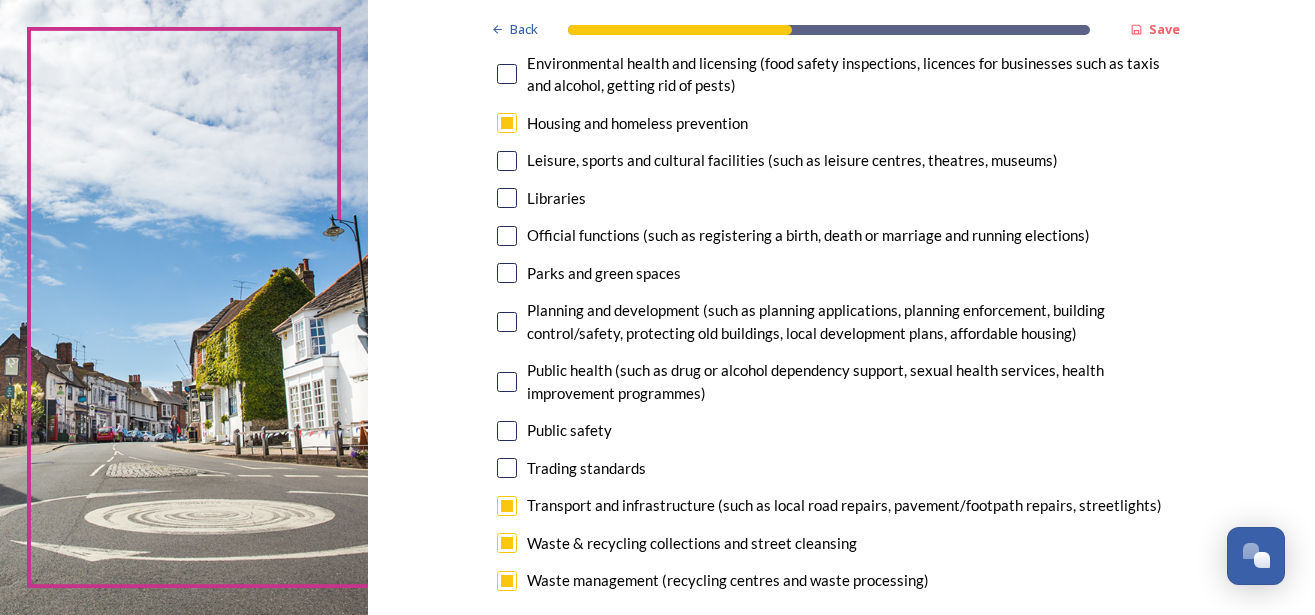 click at bounding box center [507, 468] 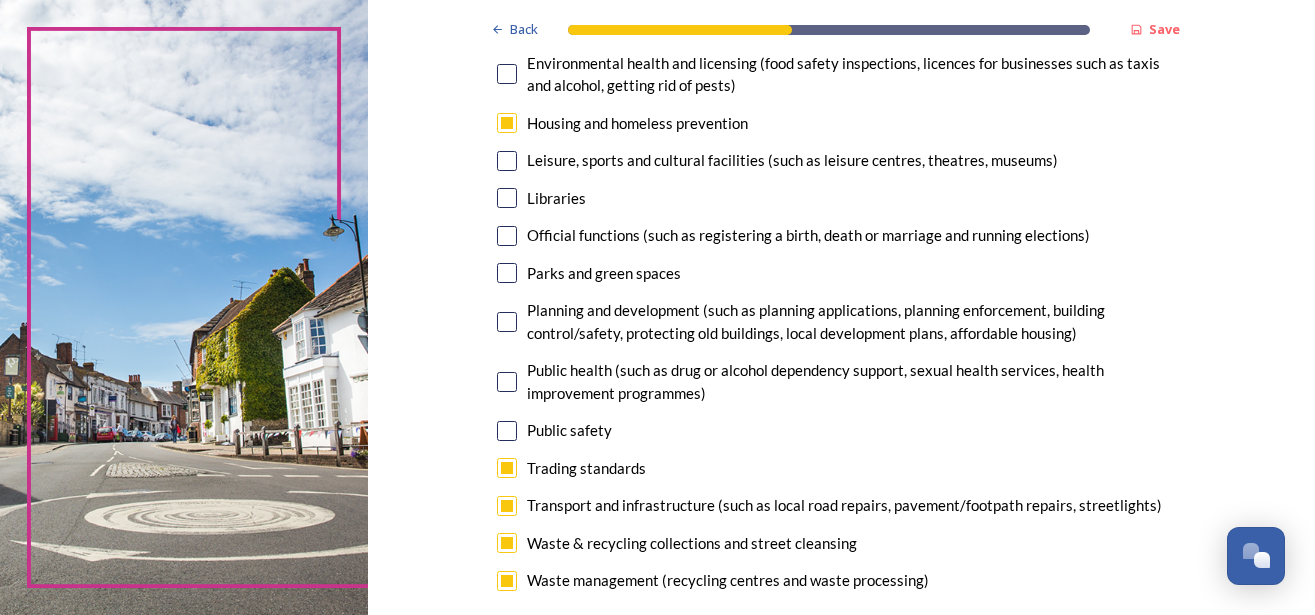 scroll, scrollTop: 756, scrollLeft: 0, axis: vertical 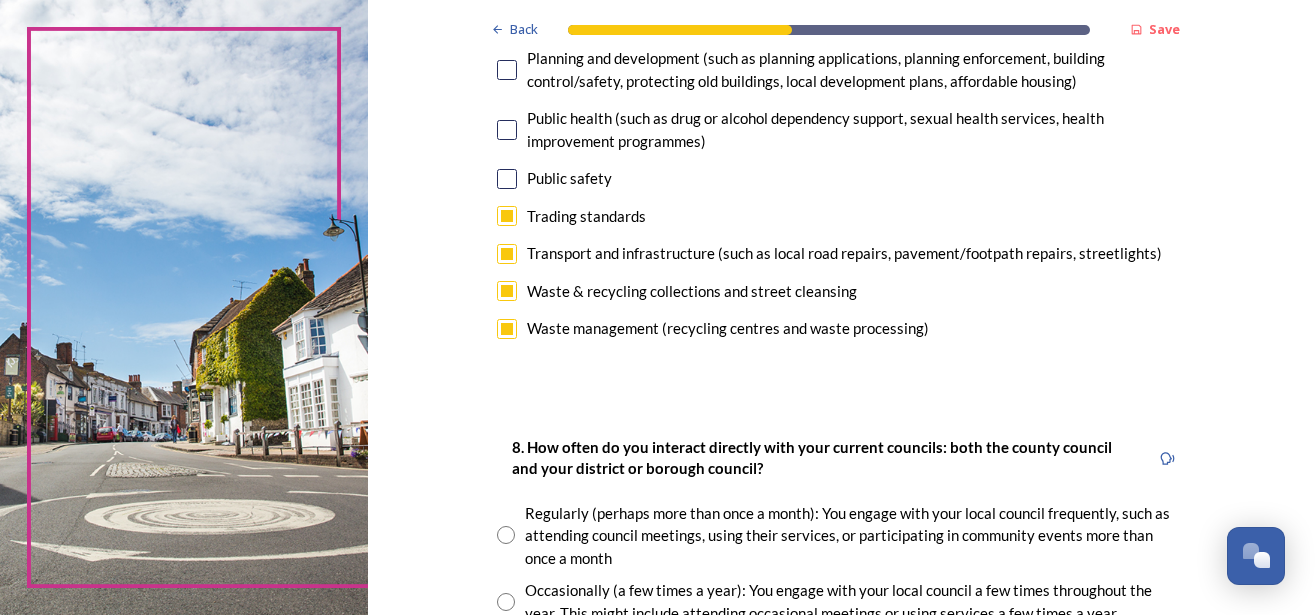 click at bounding box center [507, 216] 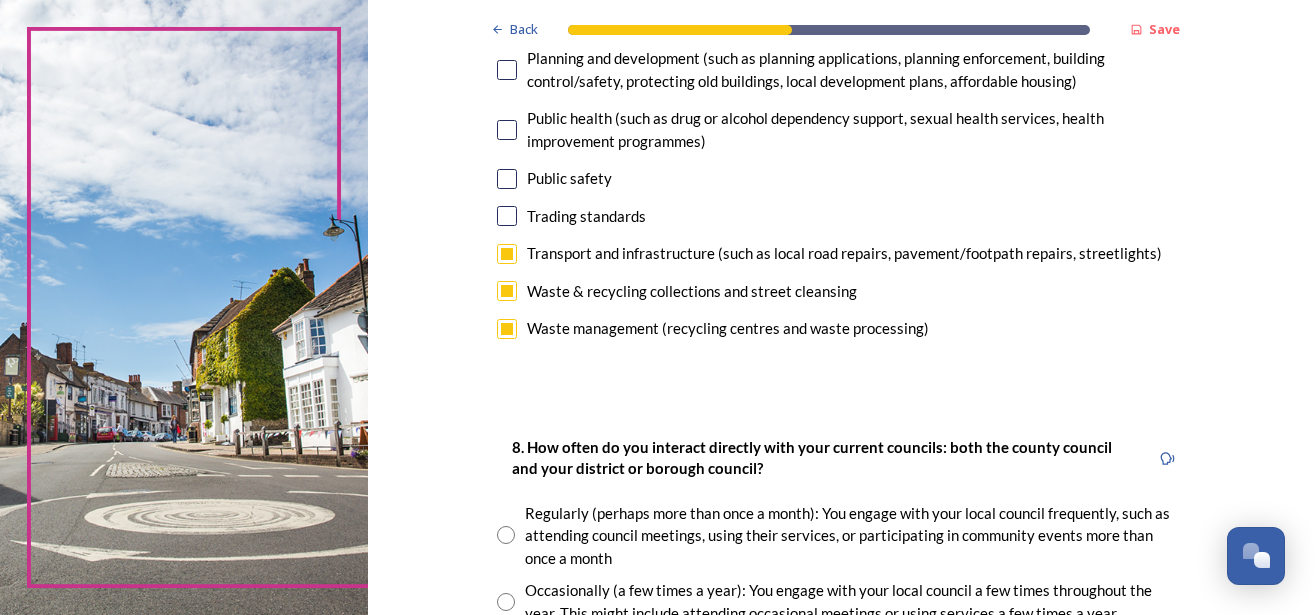 scroll, scrollTop: 504, scrollLeft: 0, axis: vertical 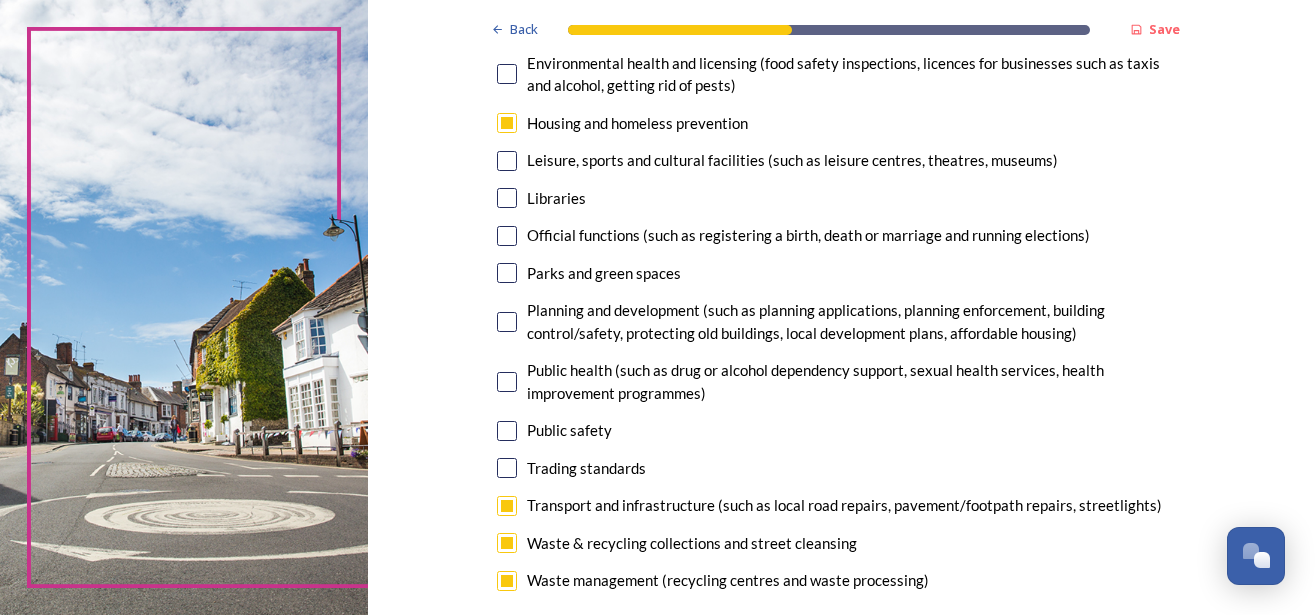 click at bounding box center (507, 161) 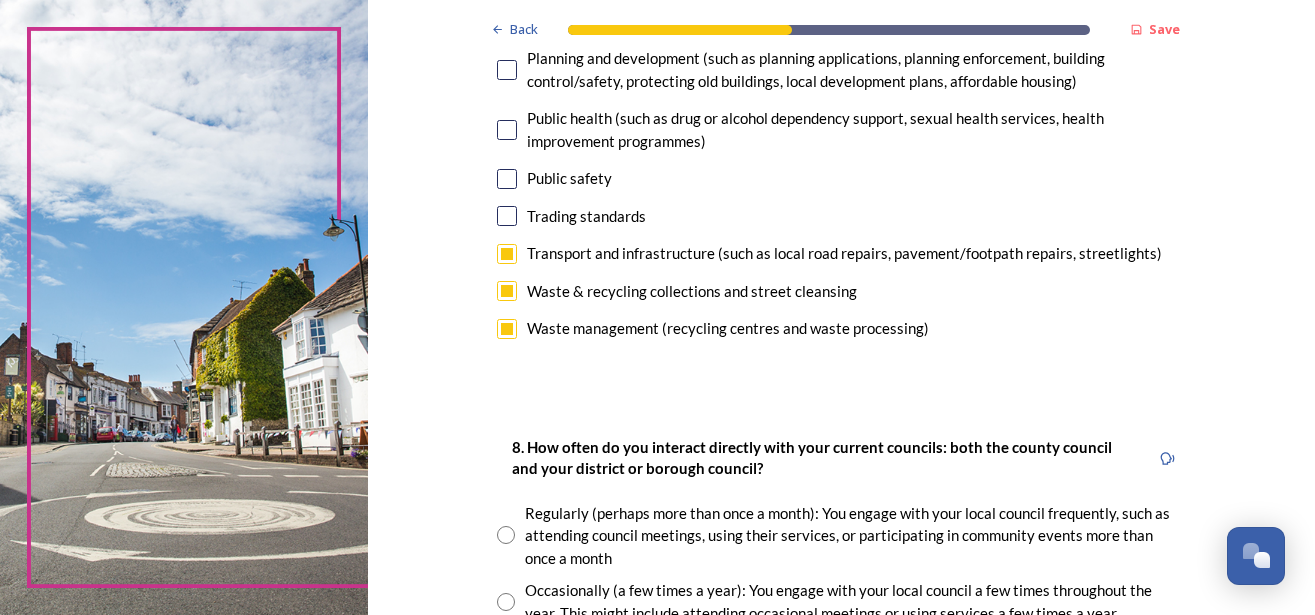 scroll, scrollTop: 1008, scrollLeft: 0, axis: vertical 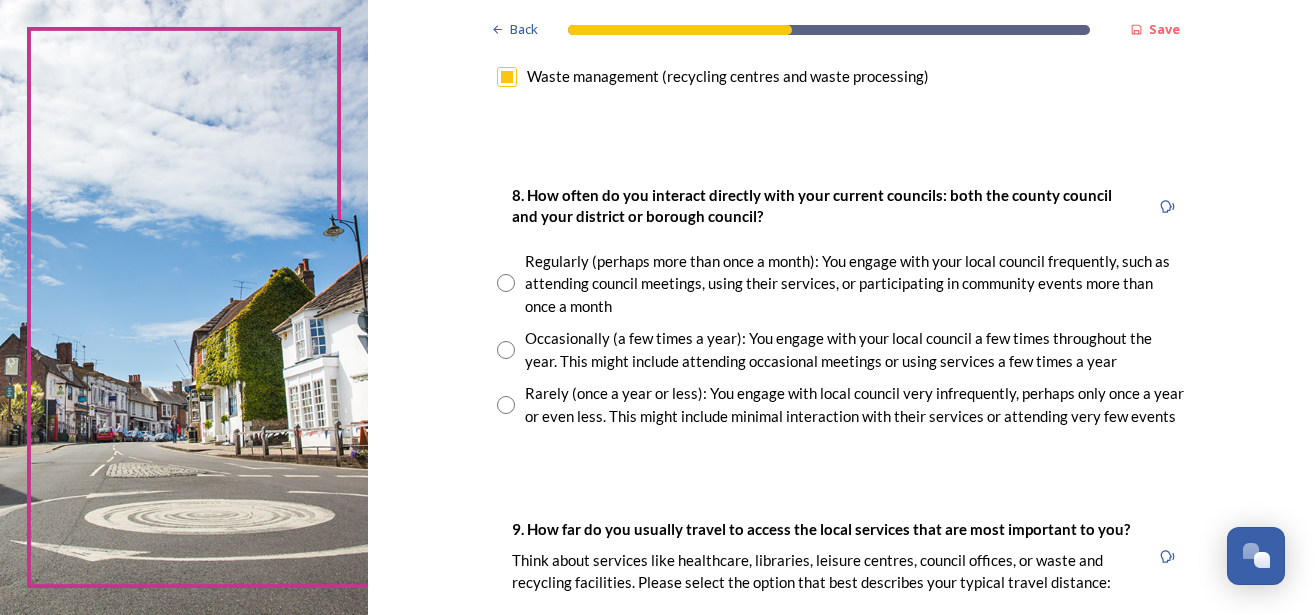 click at bounding box center [506, 350] 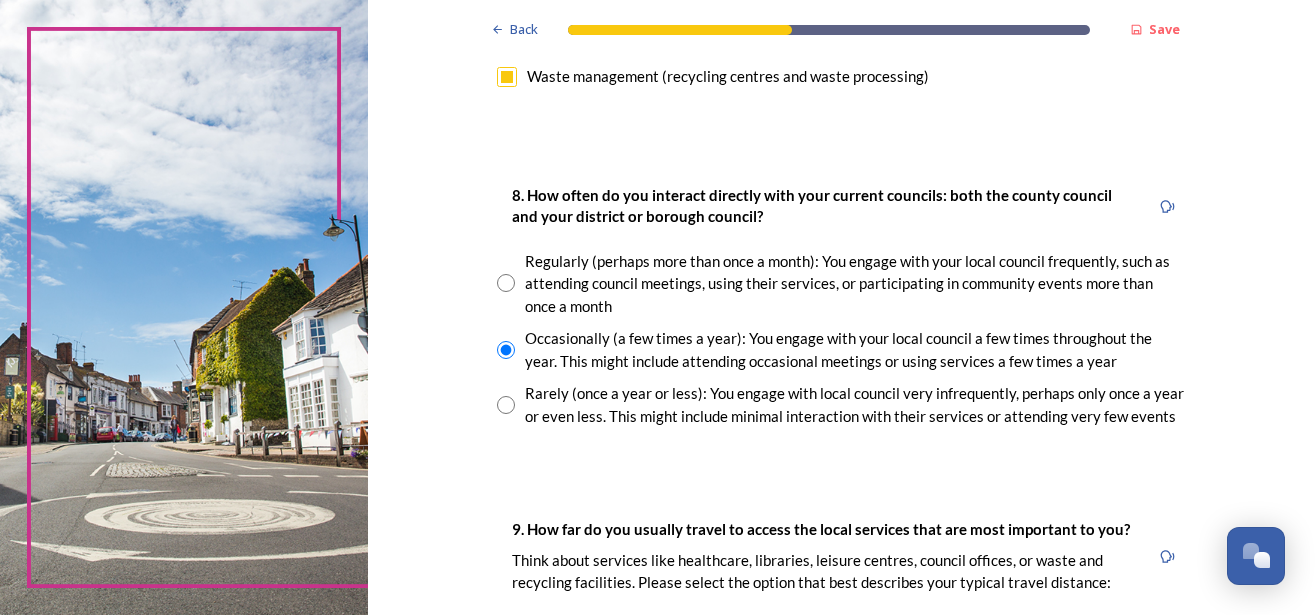 scroll, scrollTop: 1260, scrollLeft: 0, axis: vertical 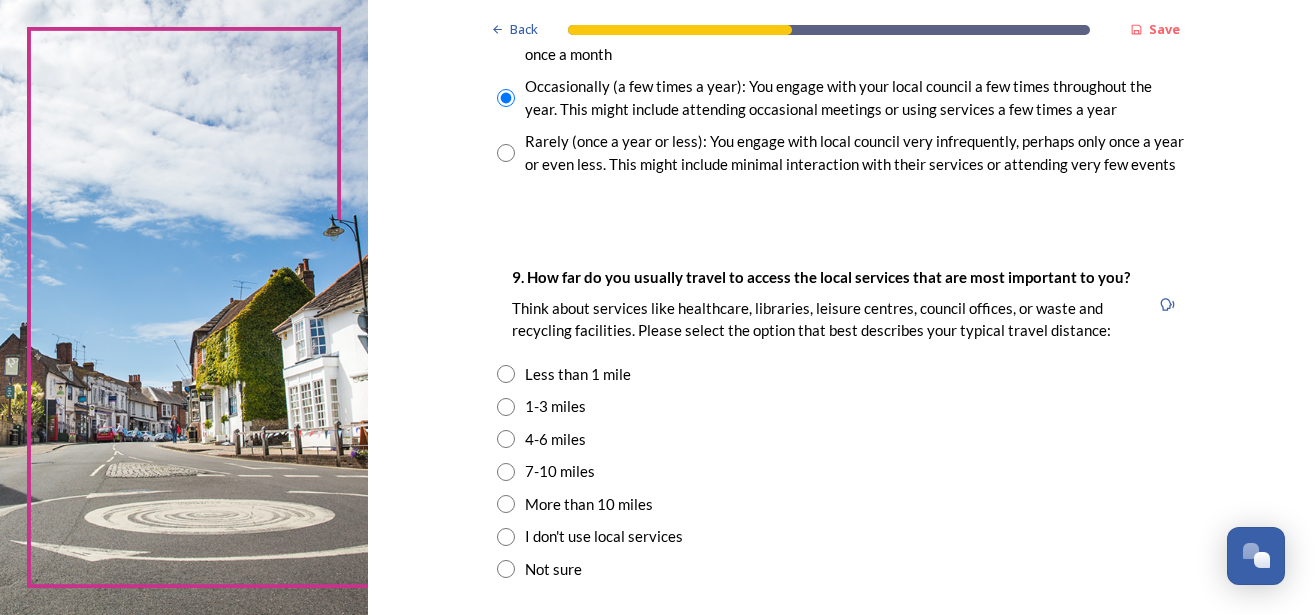 click at bounding box center (506, 407) 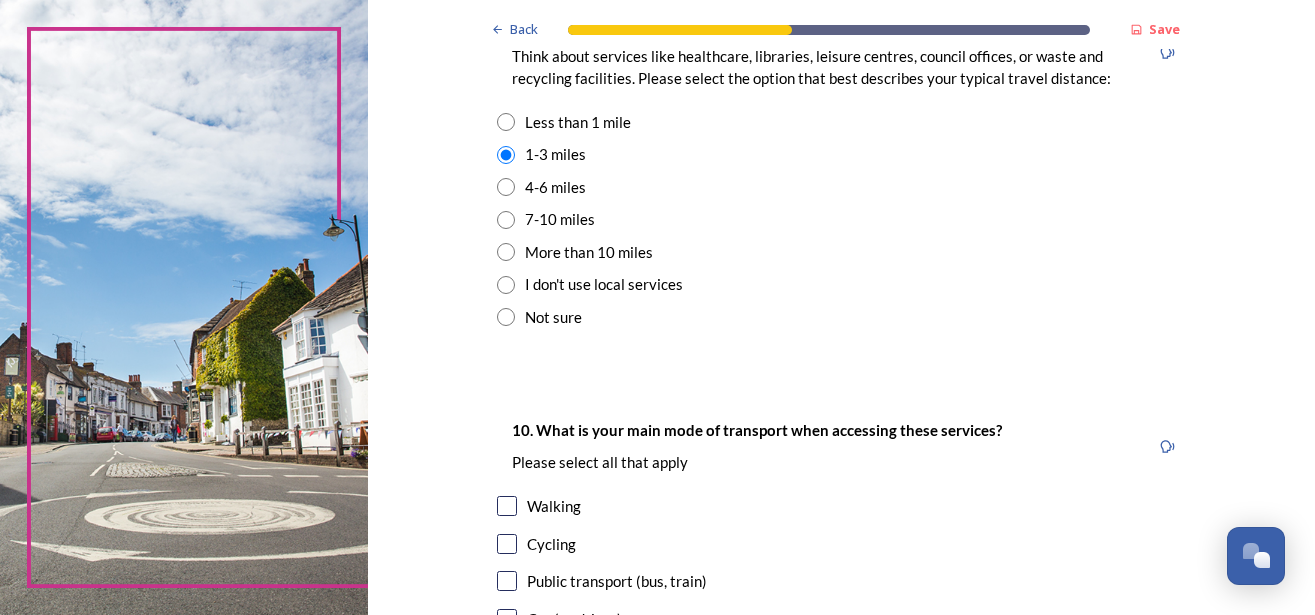 scroll, scrollTop: 1764, scrollLeft: 0, axis: vertical 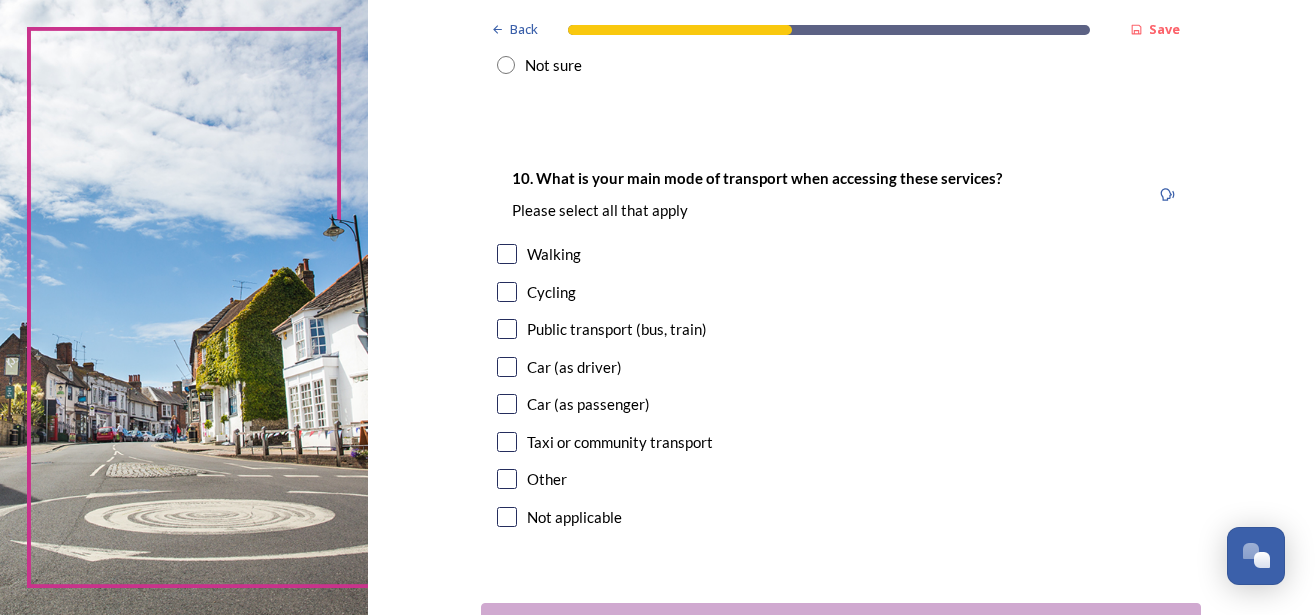 click at bounding box center [507, 254] 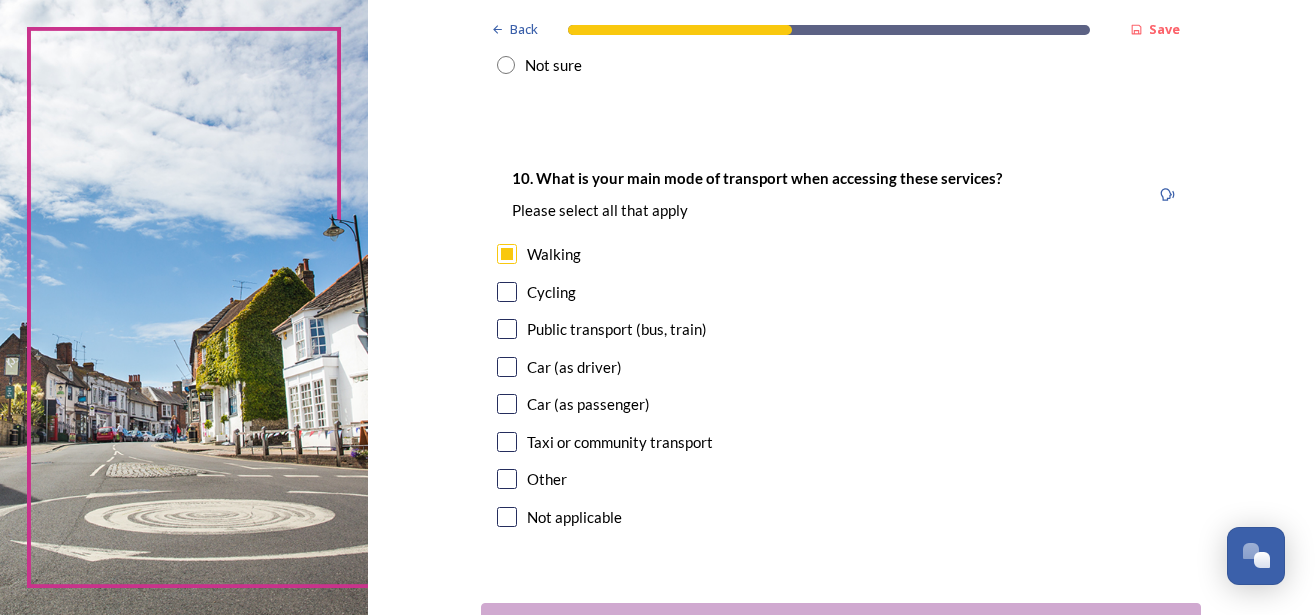 click at bounding box center (507, 329) 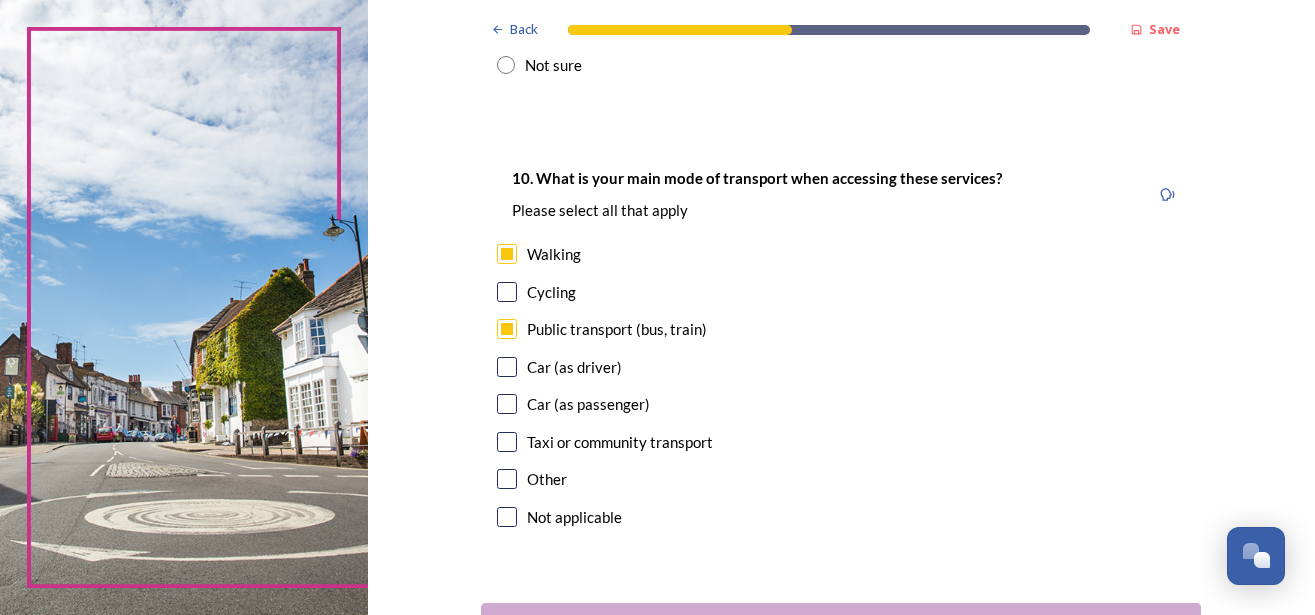 click at bounding box center (507, 367) 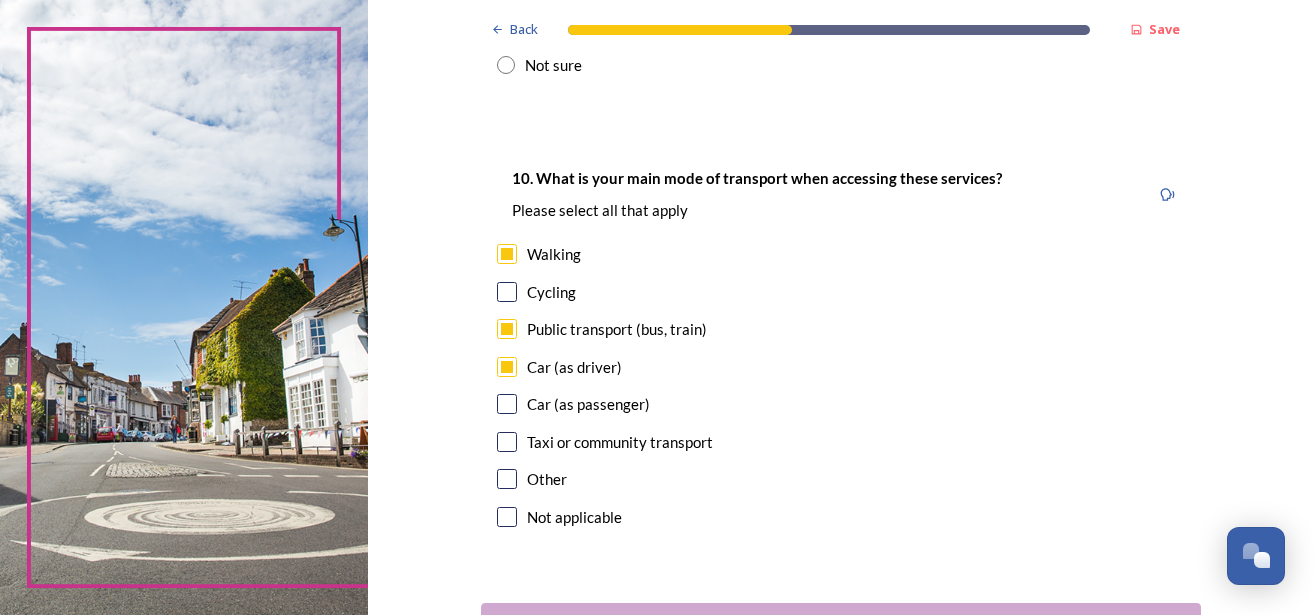 click at bounding box center (507, 404) 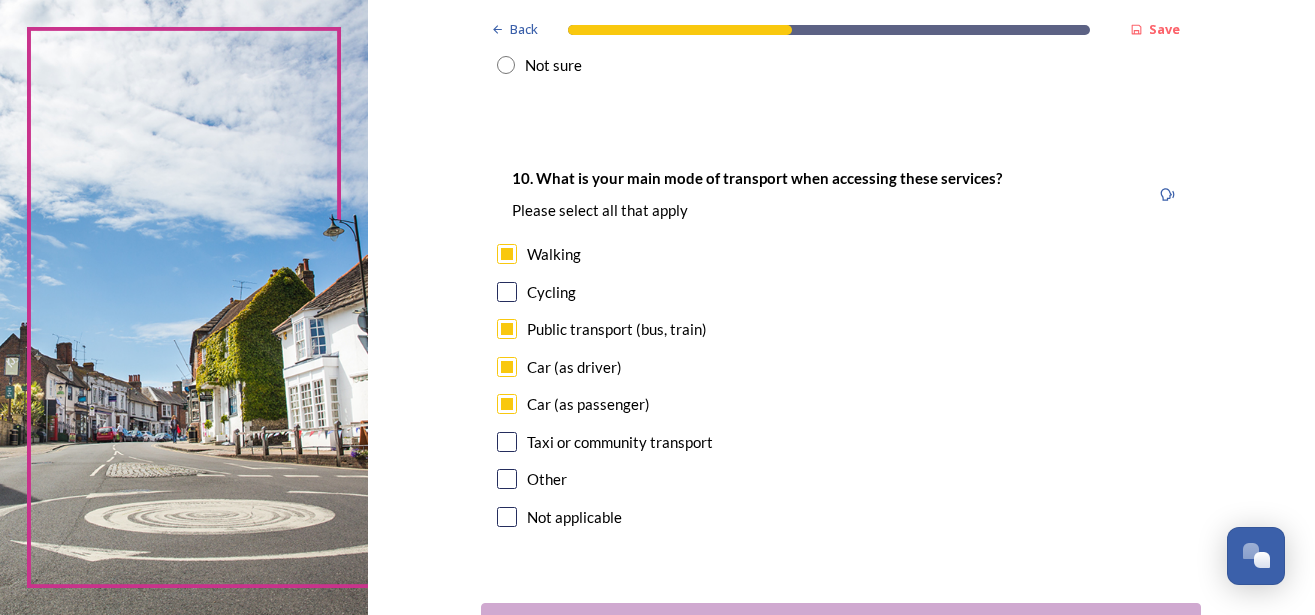 scroll, scrollTop: 1917, scrollLeft: 0, axis: vertical 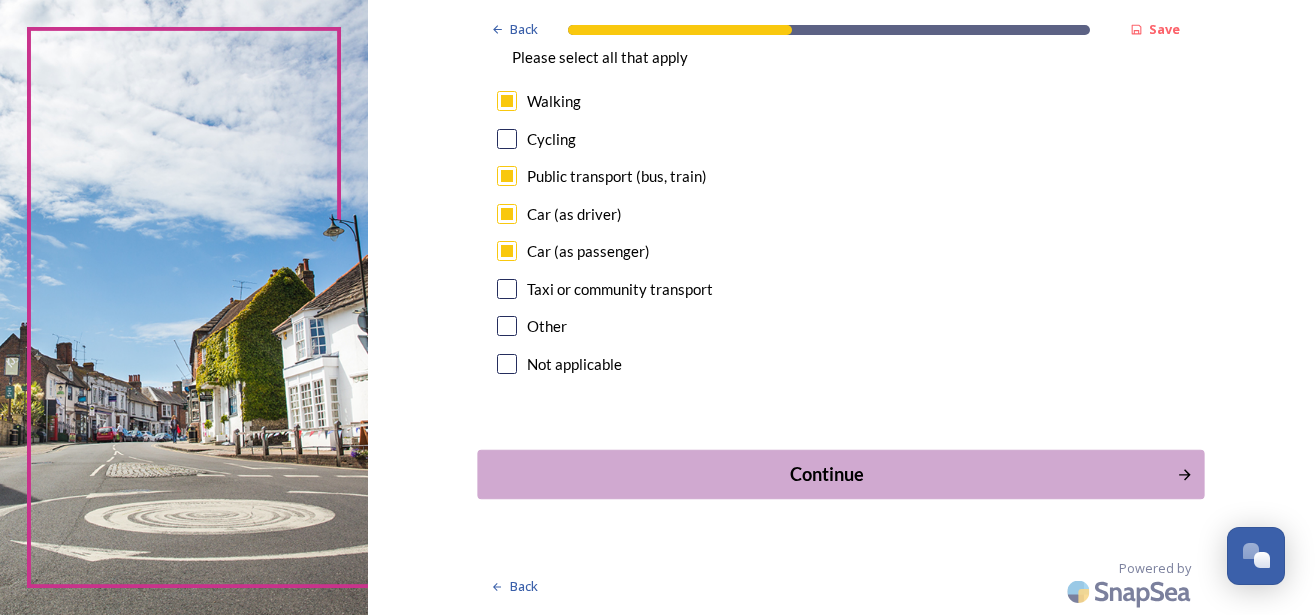 click on "Continue" at bounding box center [827, 474] 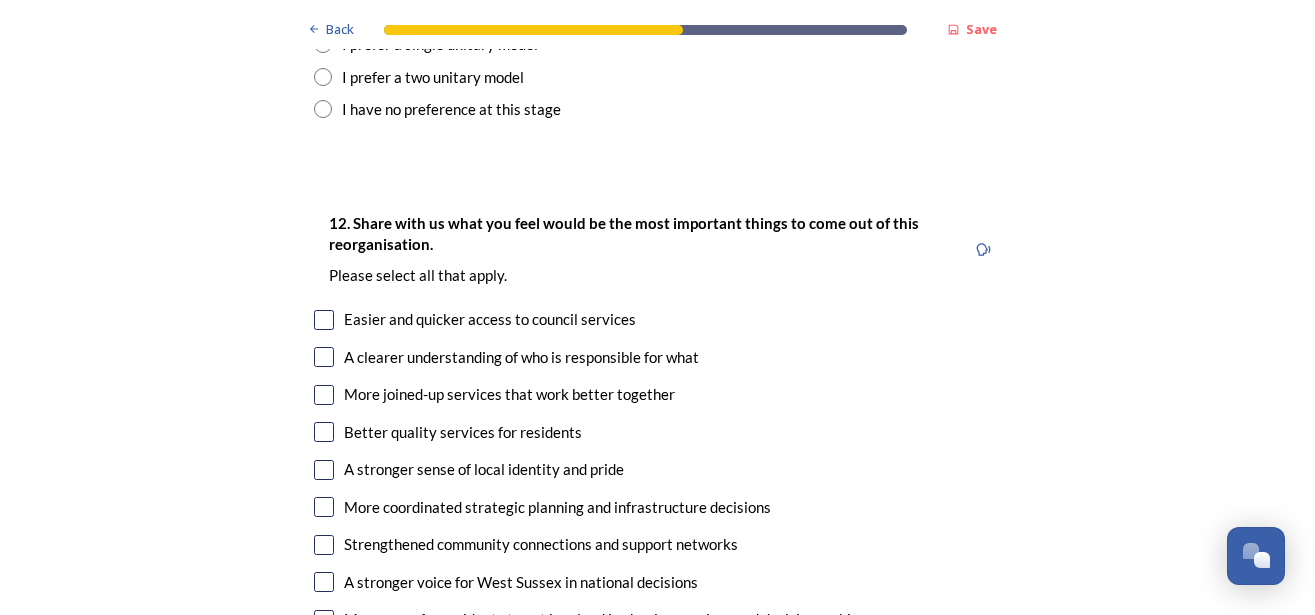 scroll, scrollTop: 2520, scrollLeft: 0, axis: vertical 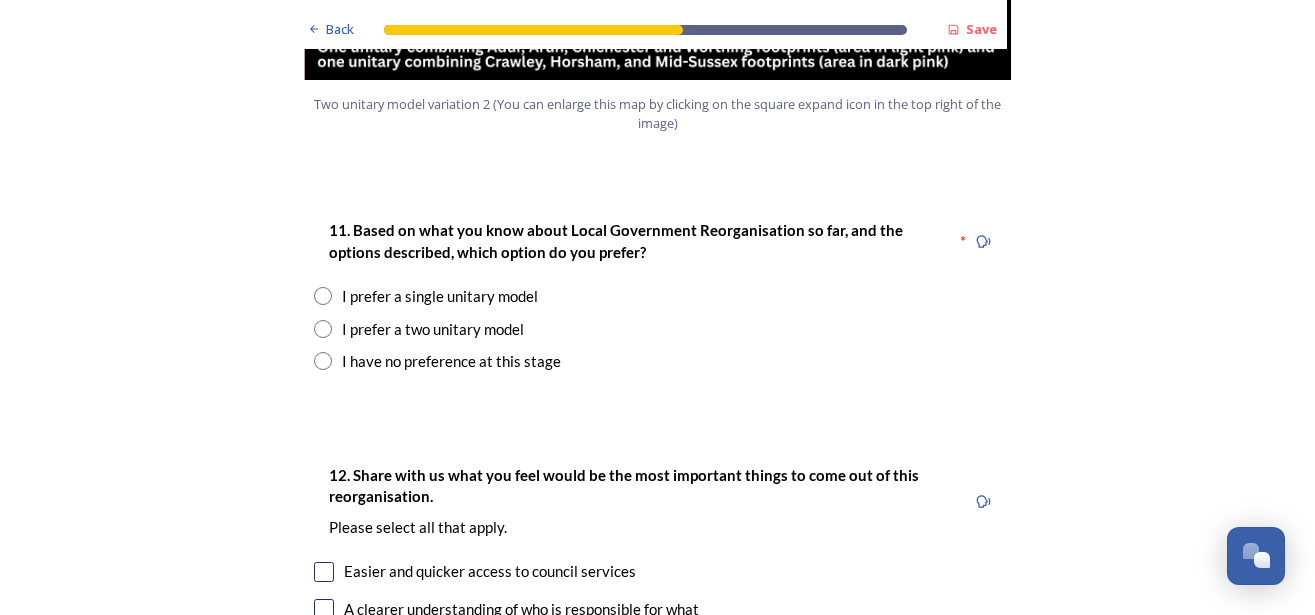click at bounding box center [323, 329] 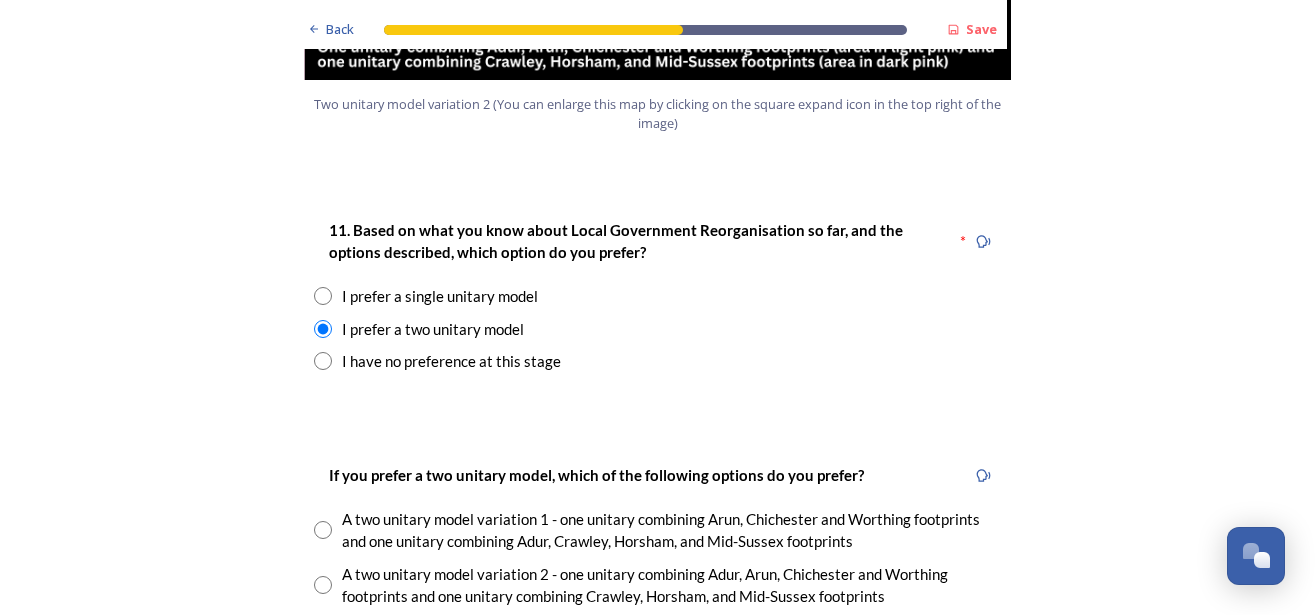 scroll, scrollTop: 2772, scrollLeft: 0, axis: vertical 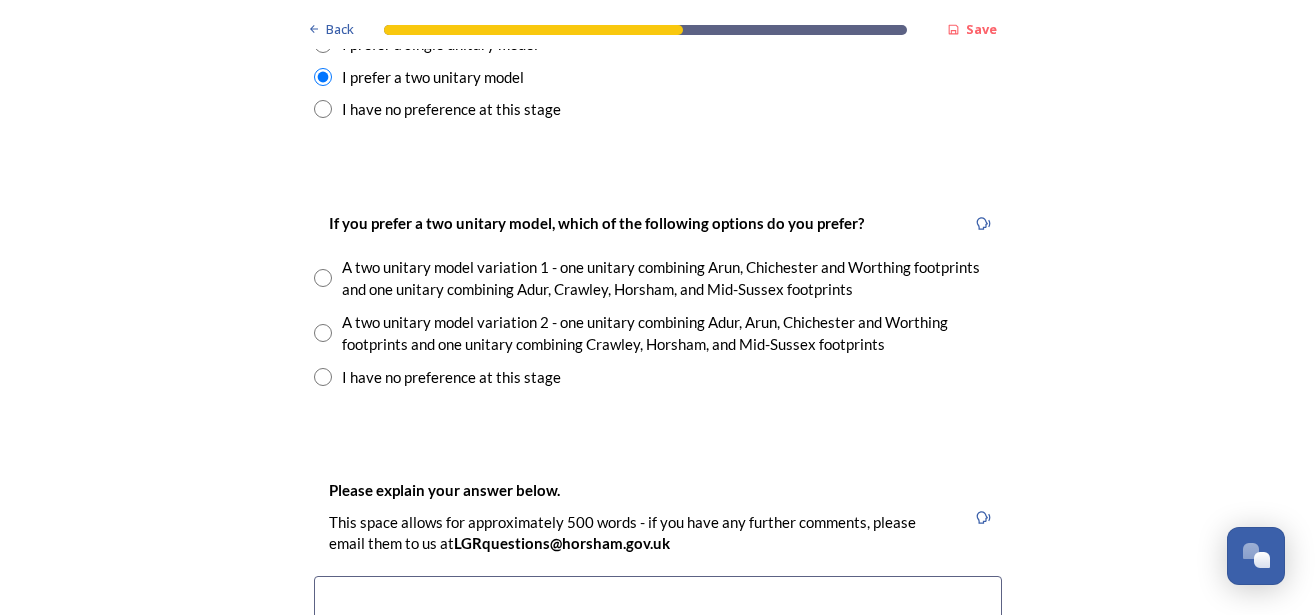 click at bounding box center (323, 333) 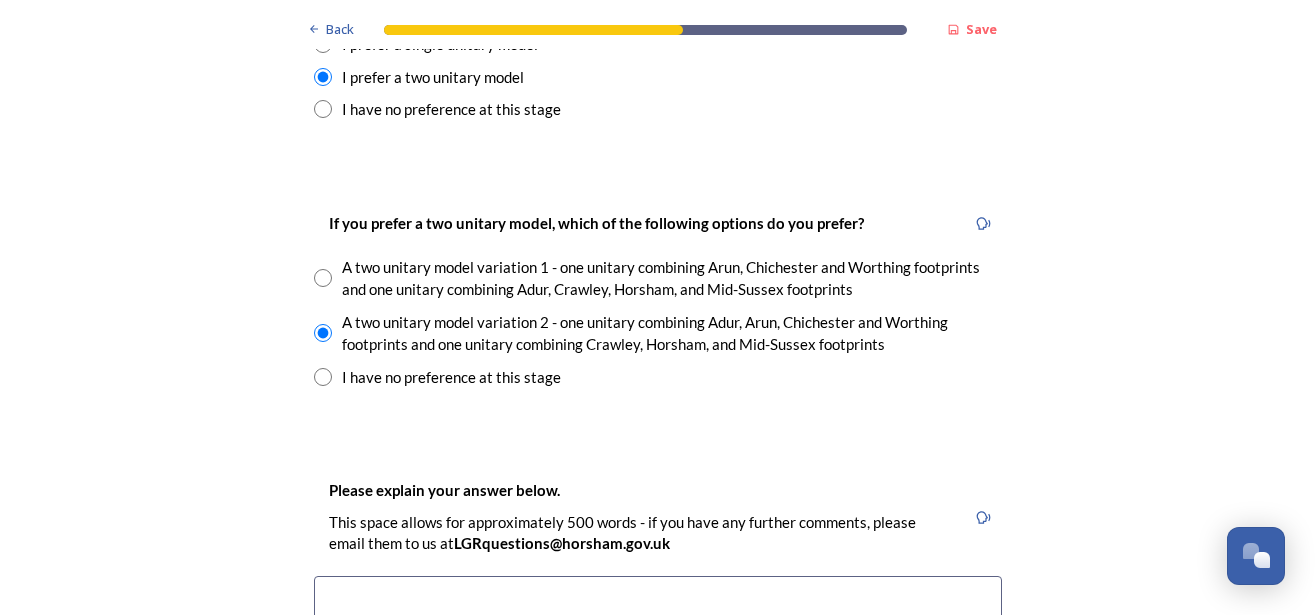 scroll, scrollTop: 3024, scrollLeft: 0, axis: vertical 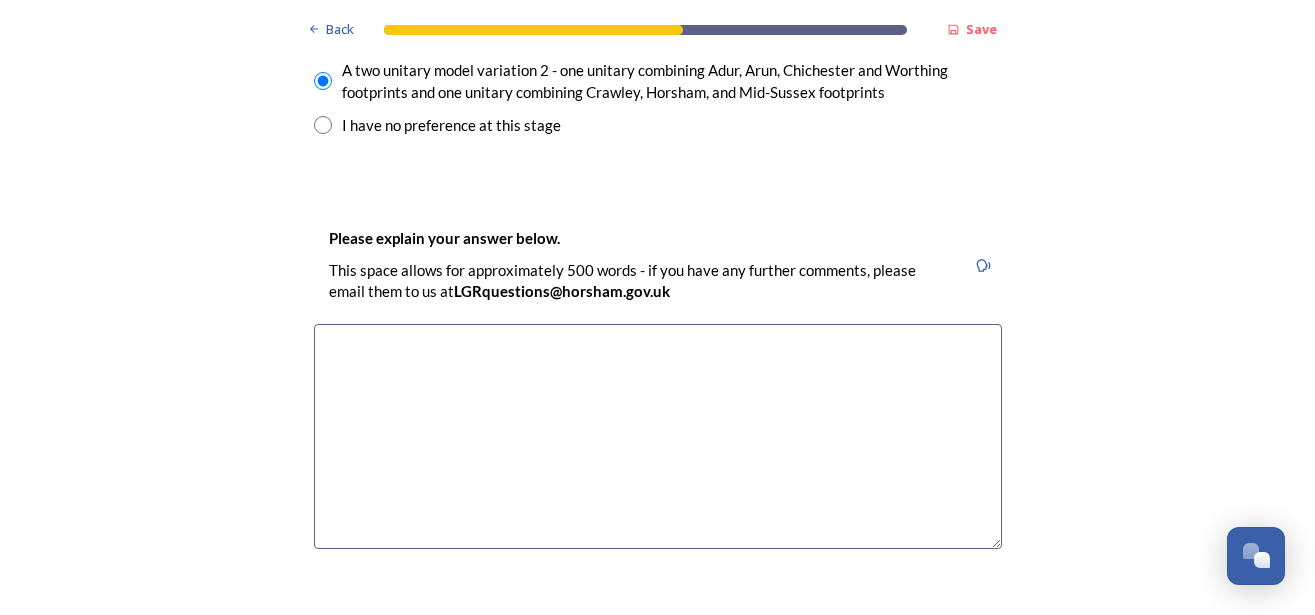 click at bounding box center (658, 436) 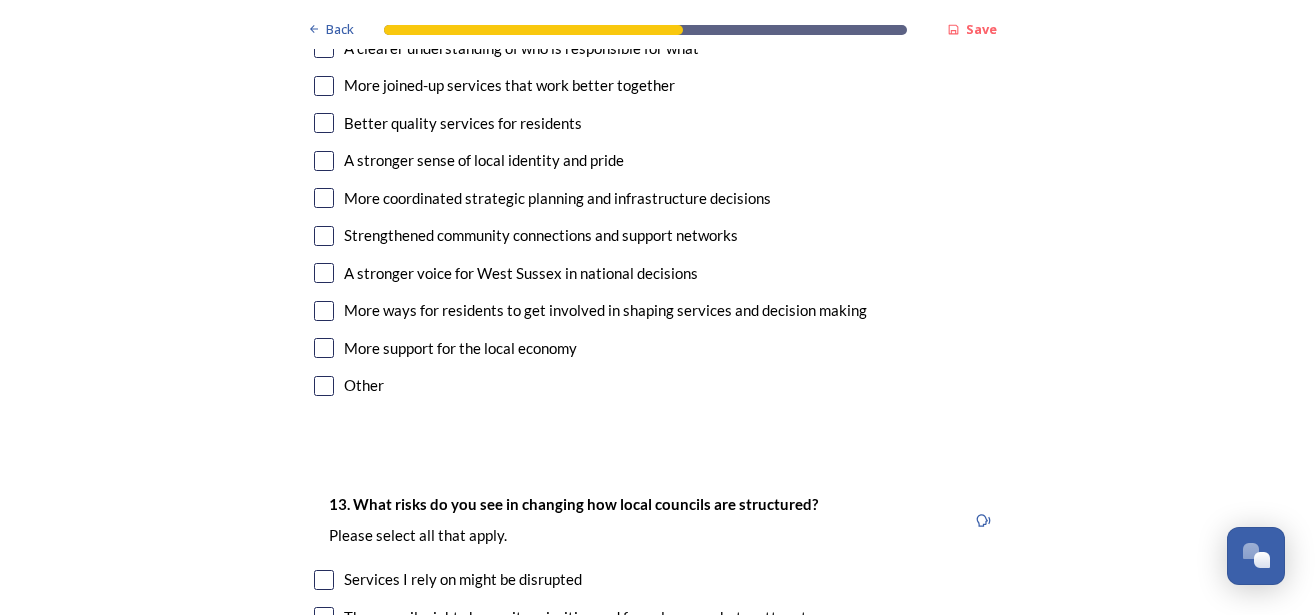 scroll, scrollTop: 3528, scrollLeft: 0, axis: vertical 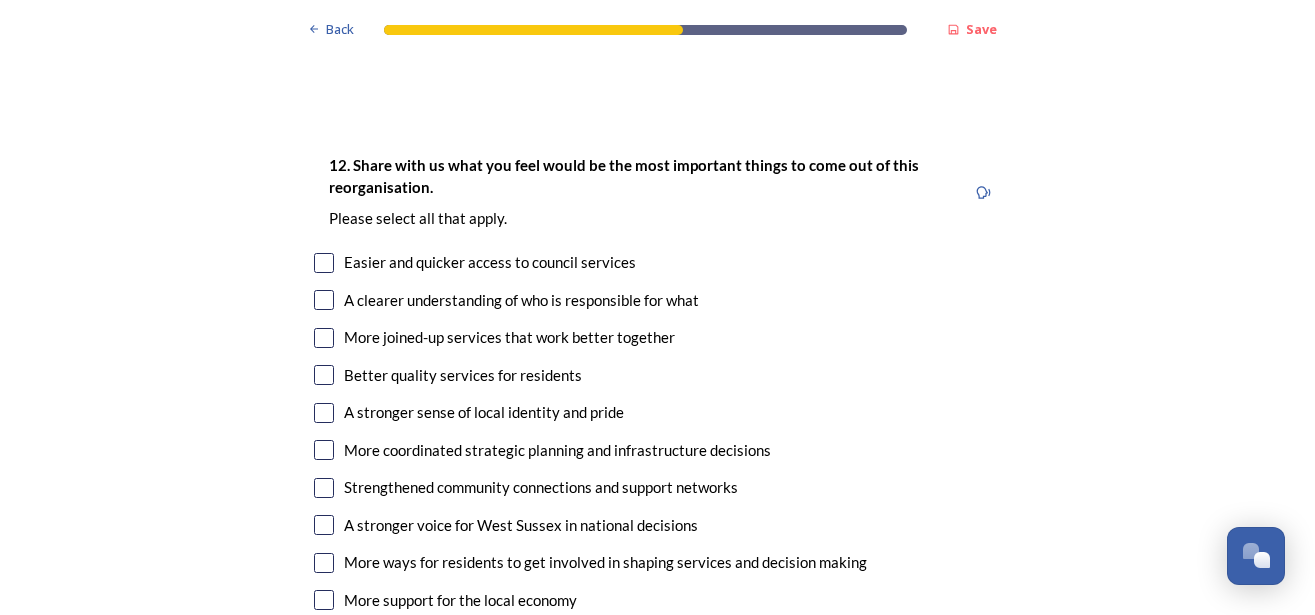 type on "N/A" 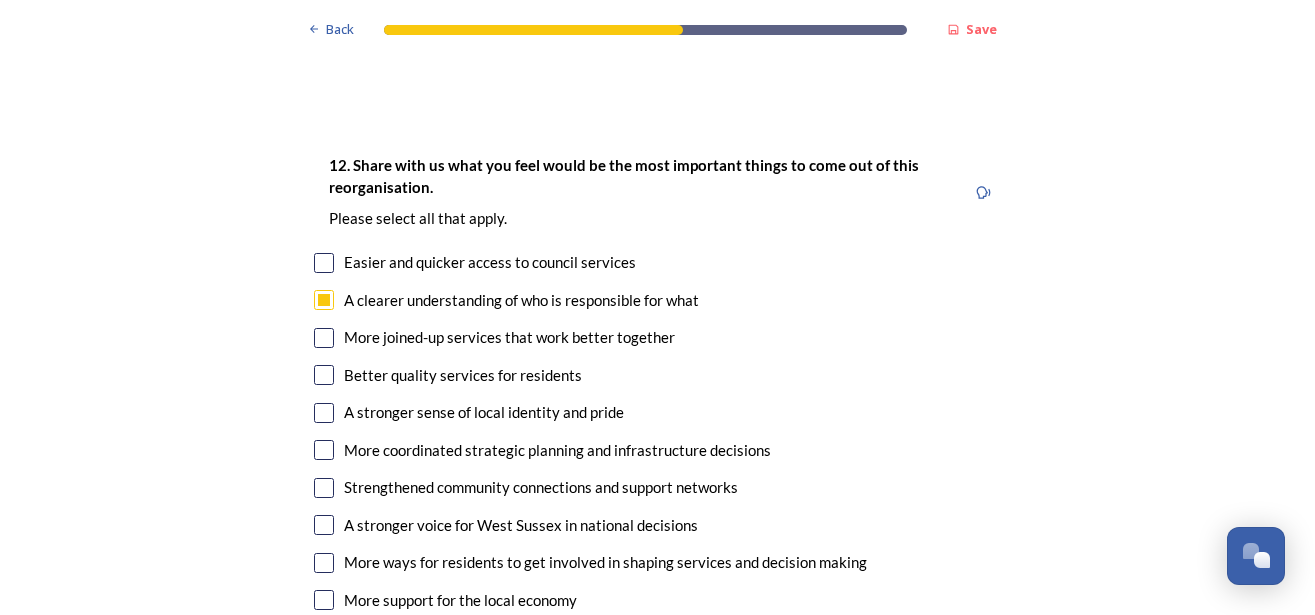 click at bounding box center (324, 263) 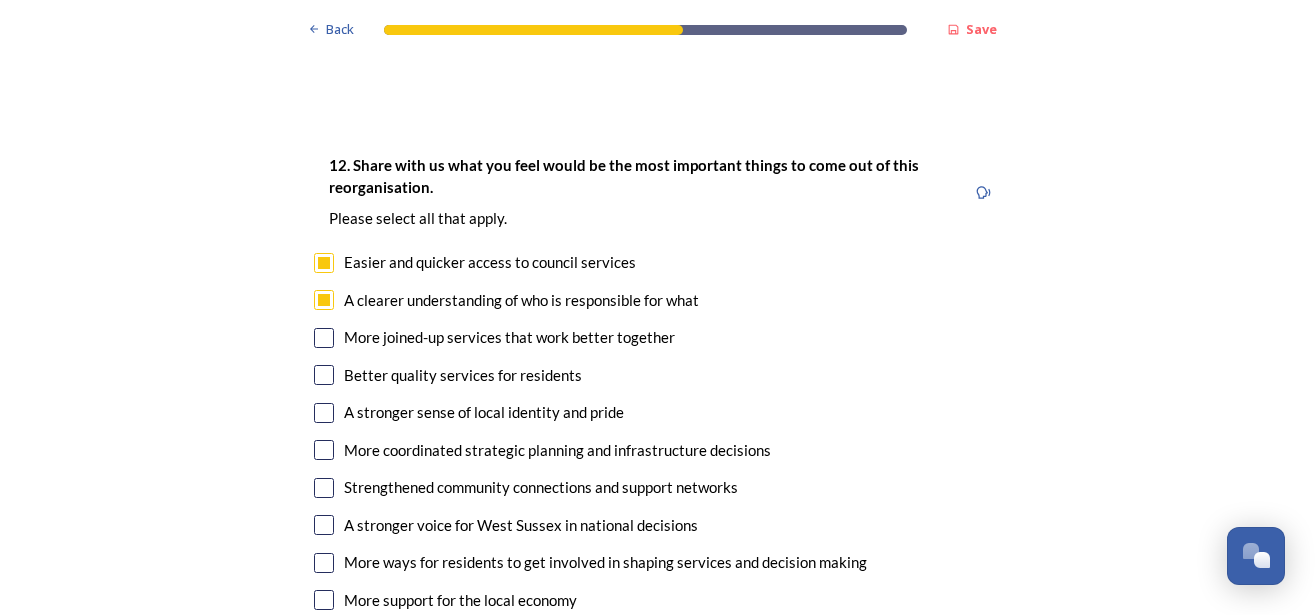 click at bounding box center [324, 338] 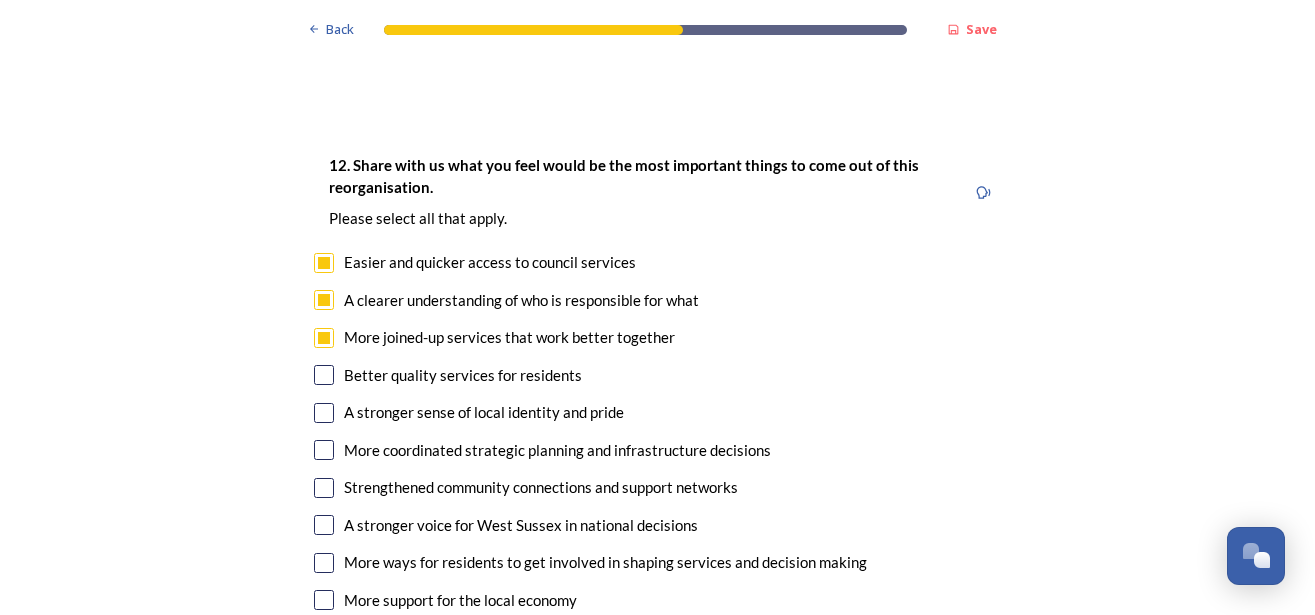 click at bounding box center [324, 375] 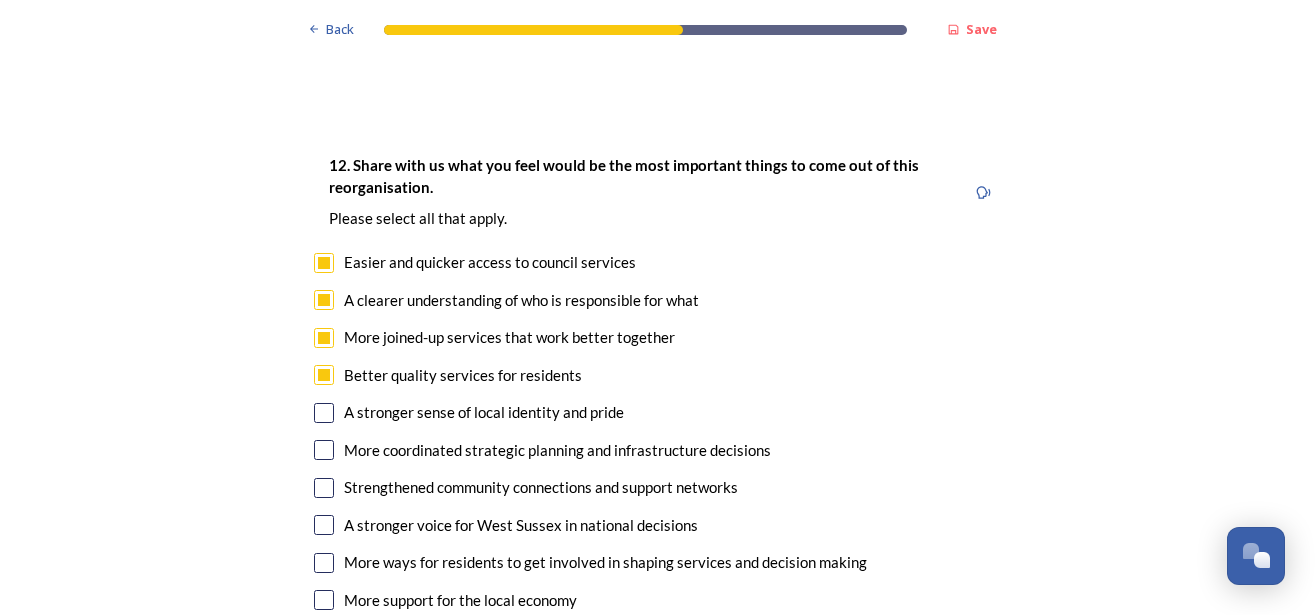 scroll, scrollTop: 3780, scrollLeft: 0, axis: vertical 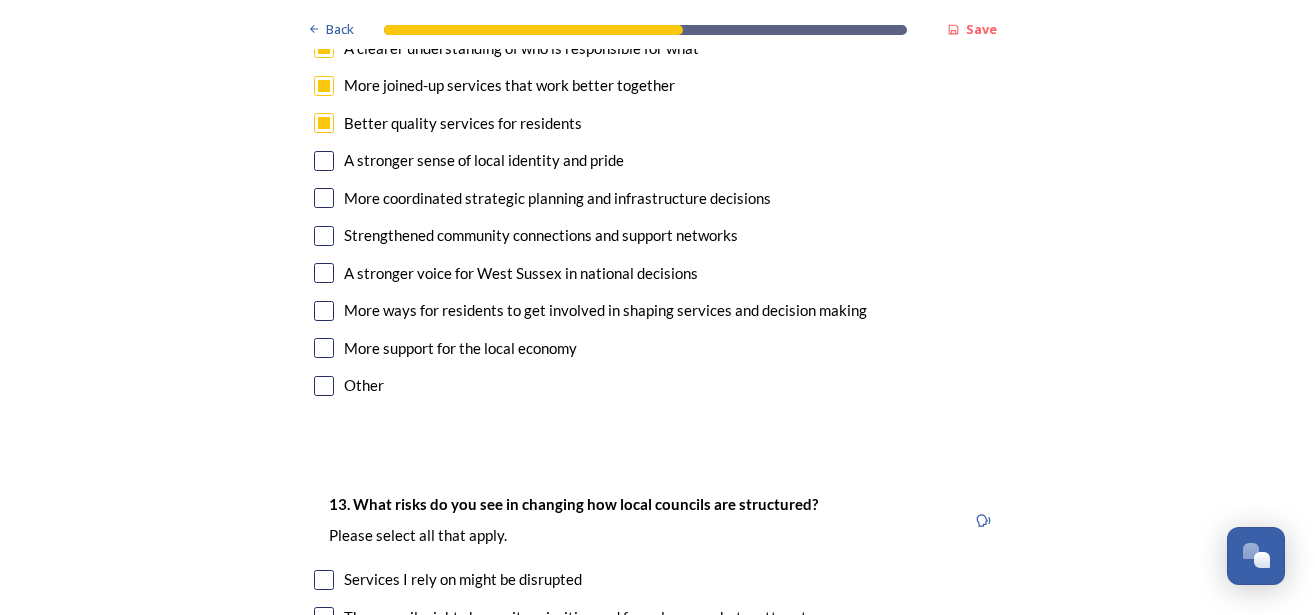 click at bounding box center (324, 311) 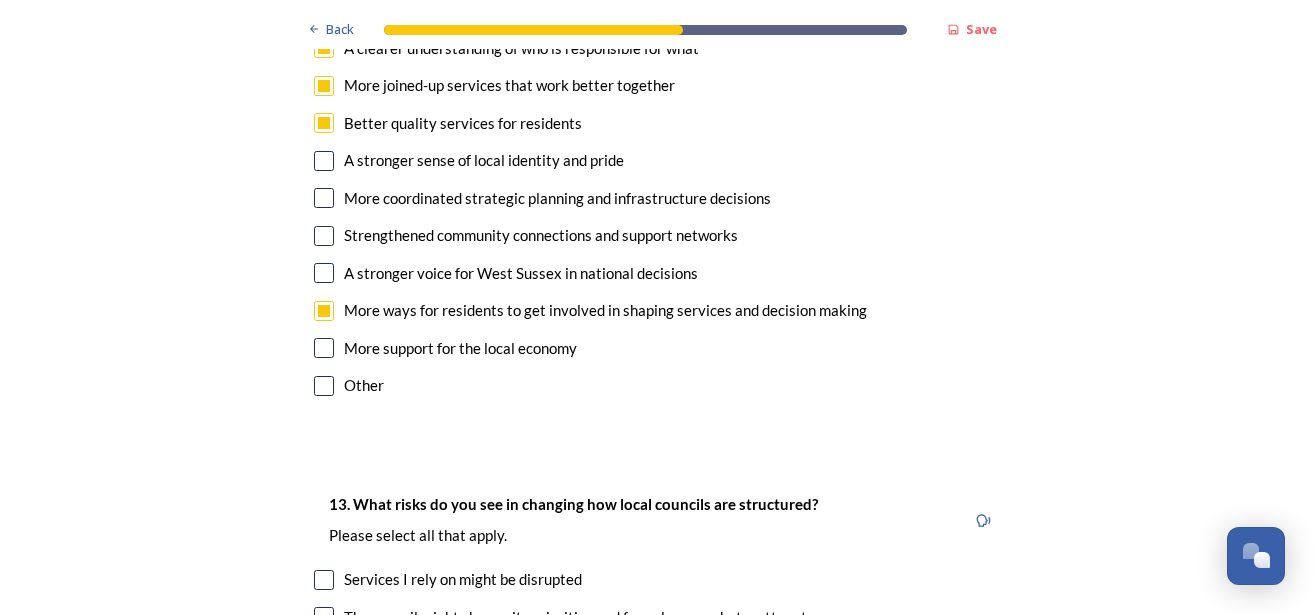 click at bounding box center (324, 348) 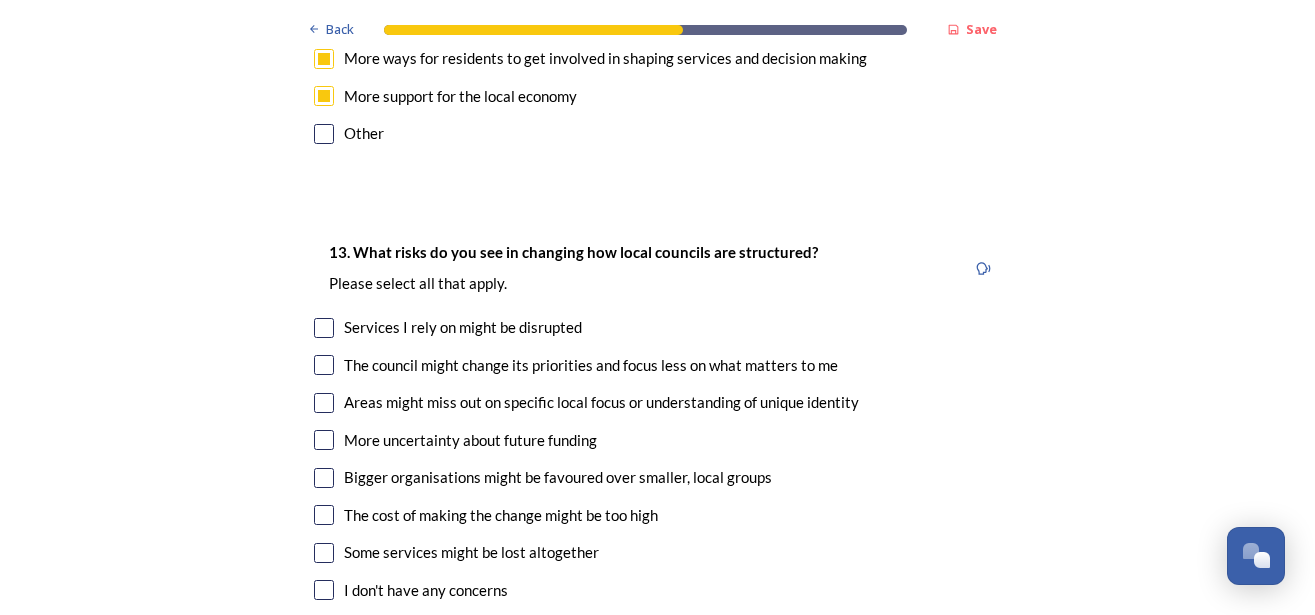 scroll, scrollTop: 4284, scrollLeft: 0, axis: vertical 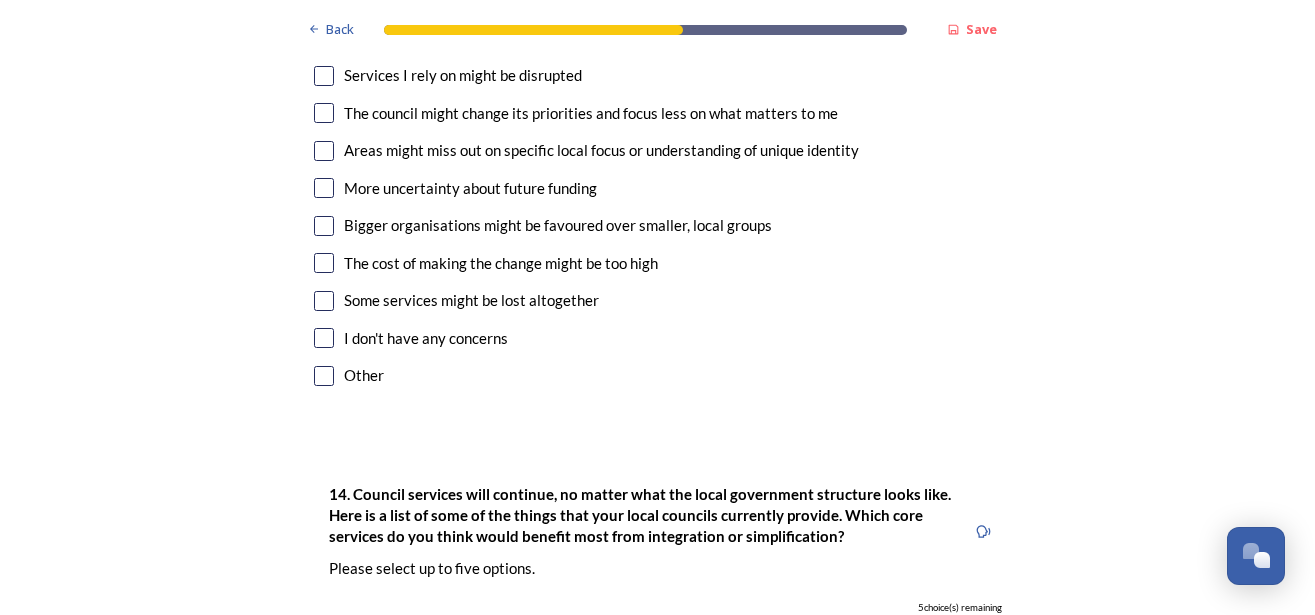 click at bounding box center (324, 113) 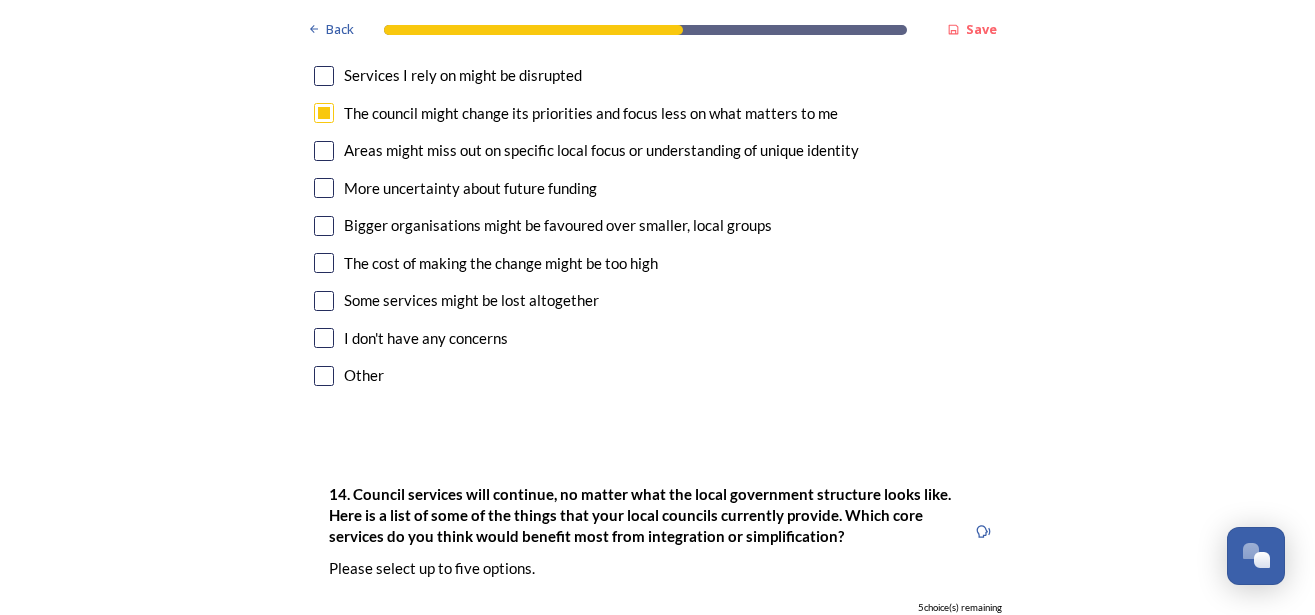 click at bounding box center (324, 188) 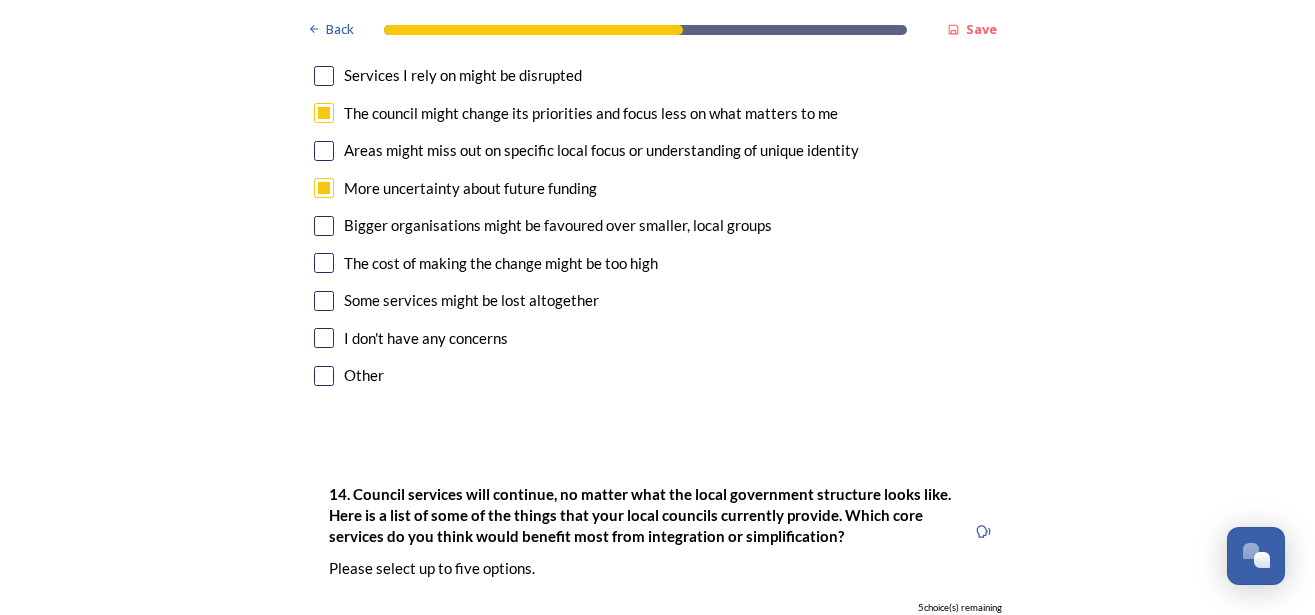 click at bounding box center (324, 263) 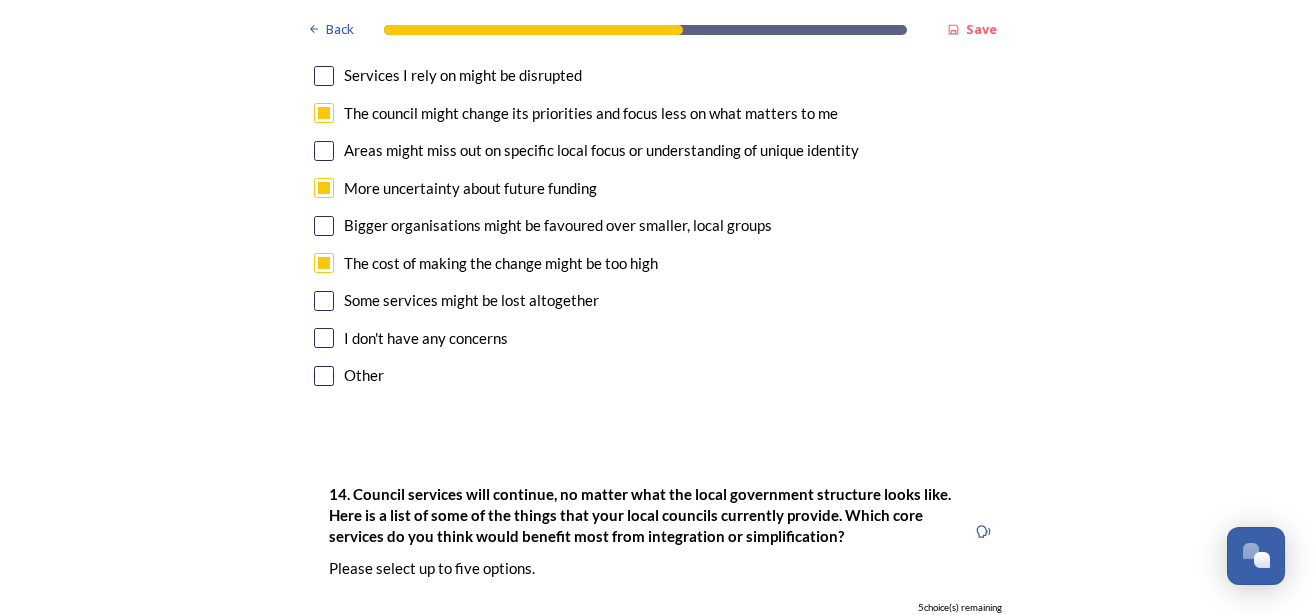 click at bounding box center (324, 301) 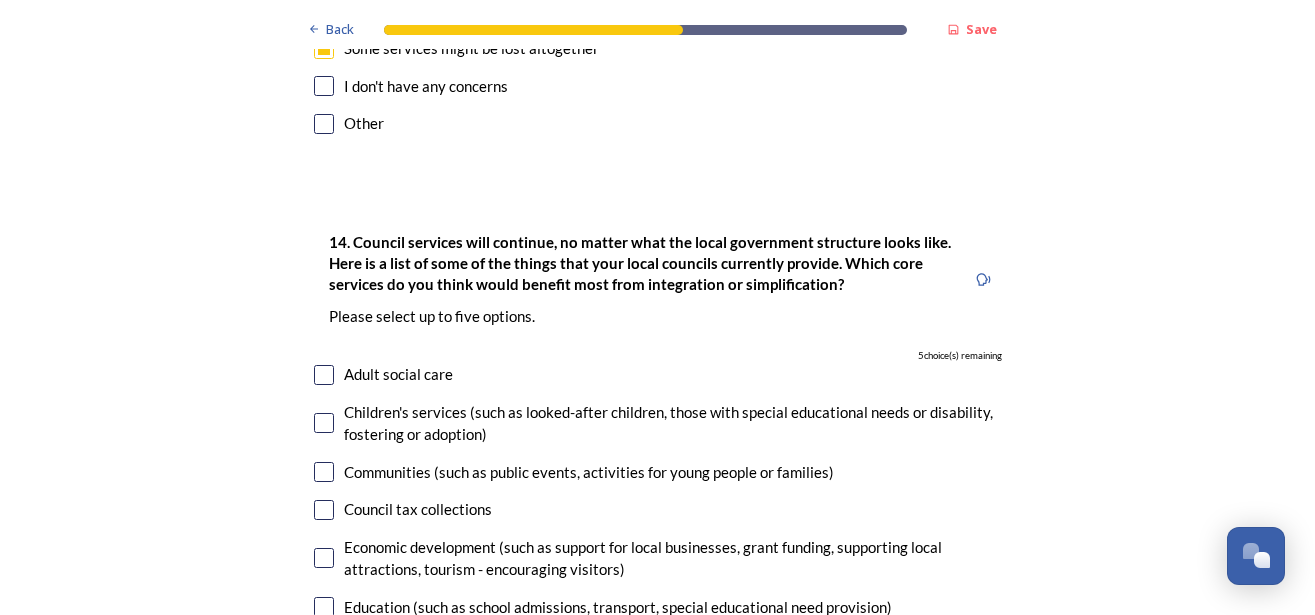 scroll, scrollTop: 4788, scrollLeft: 0, axis: vertical 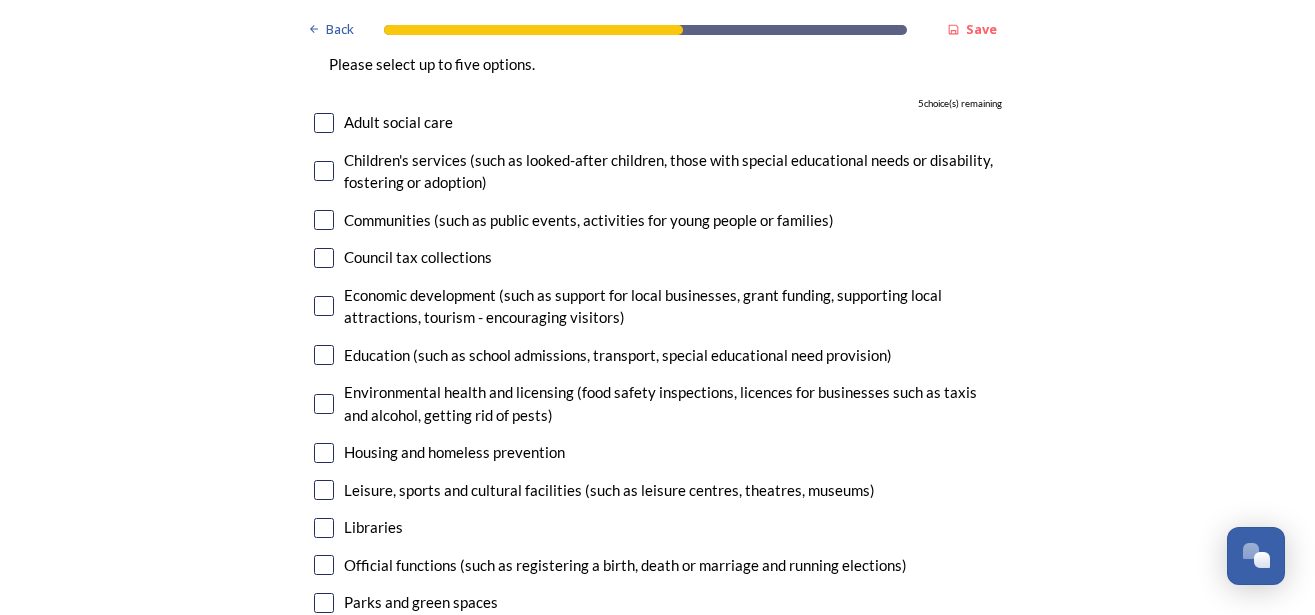 click at bounding box center (324, 453) 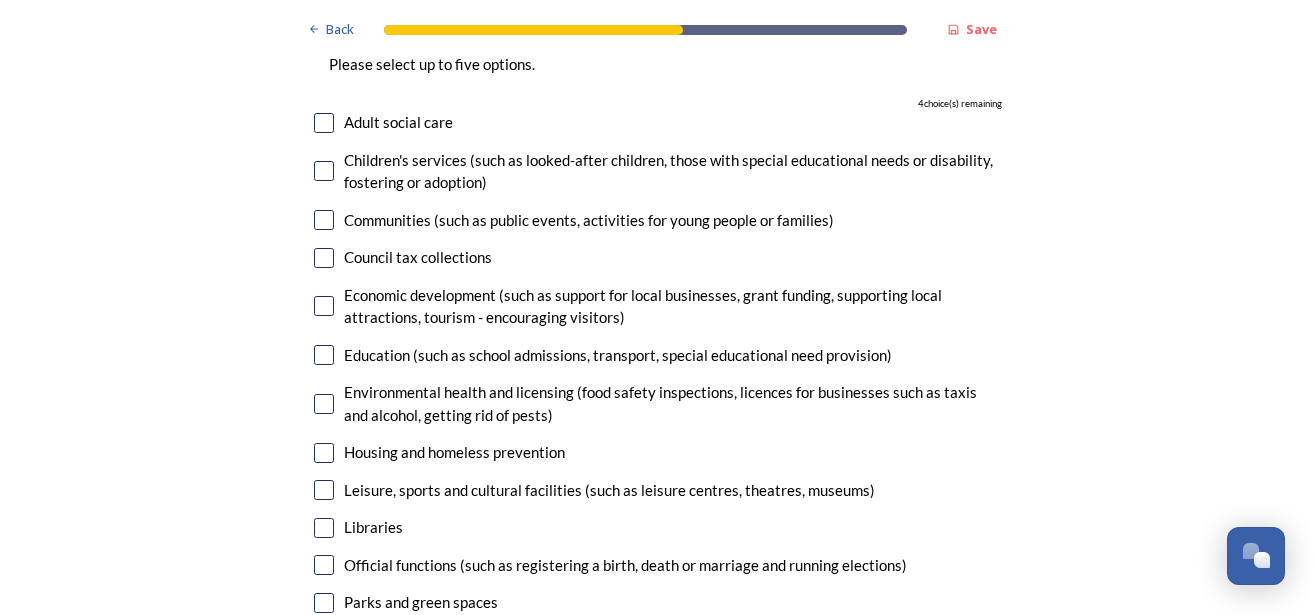 checkbox on "true" 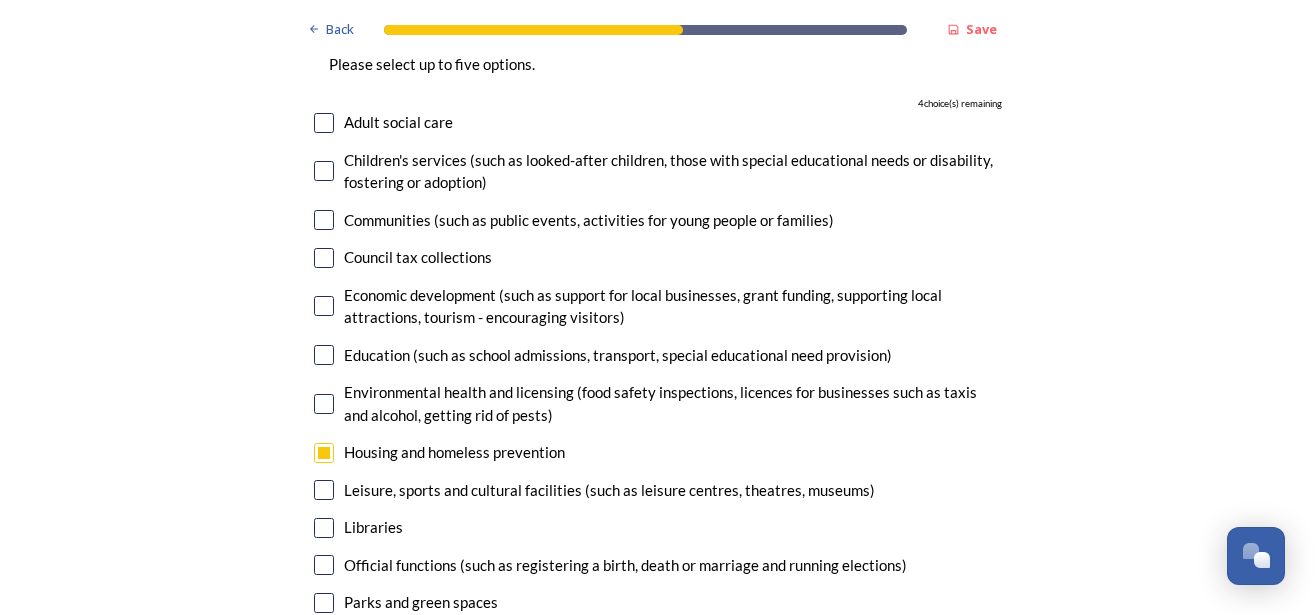 scroll, scrollTop: 5040, scrollLeft: 0, axis: vertical 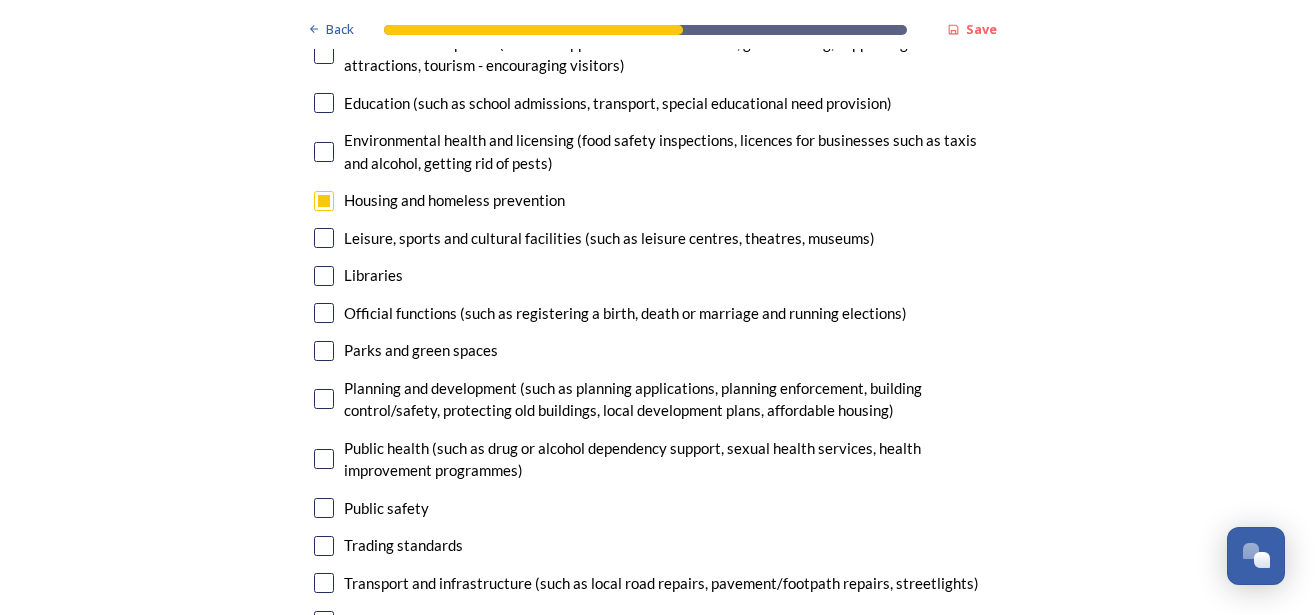 click at bounding box center (324, 313) 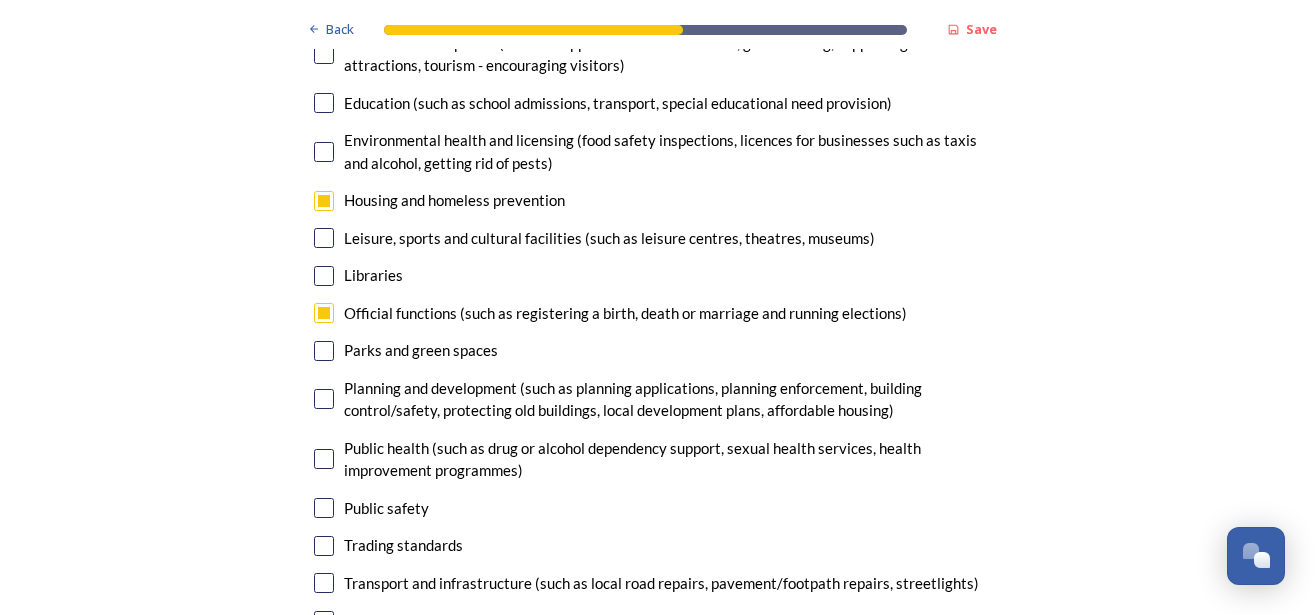 scroll, scrollTop: 5292, scrollLeft: 0, axis: vertical 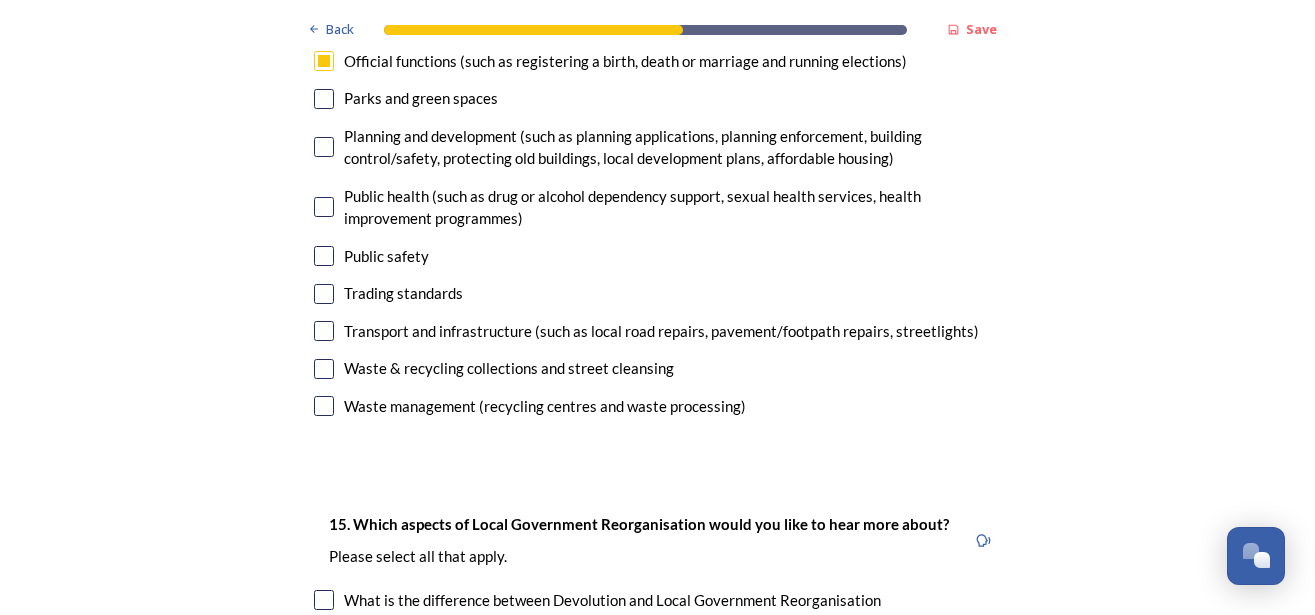 click at bounding box center [324, 331] 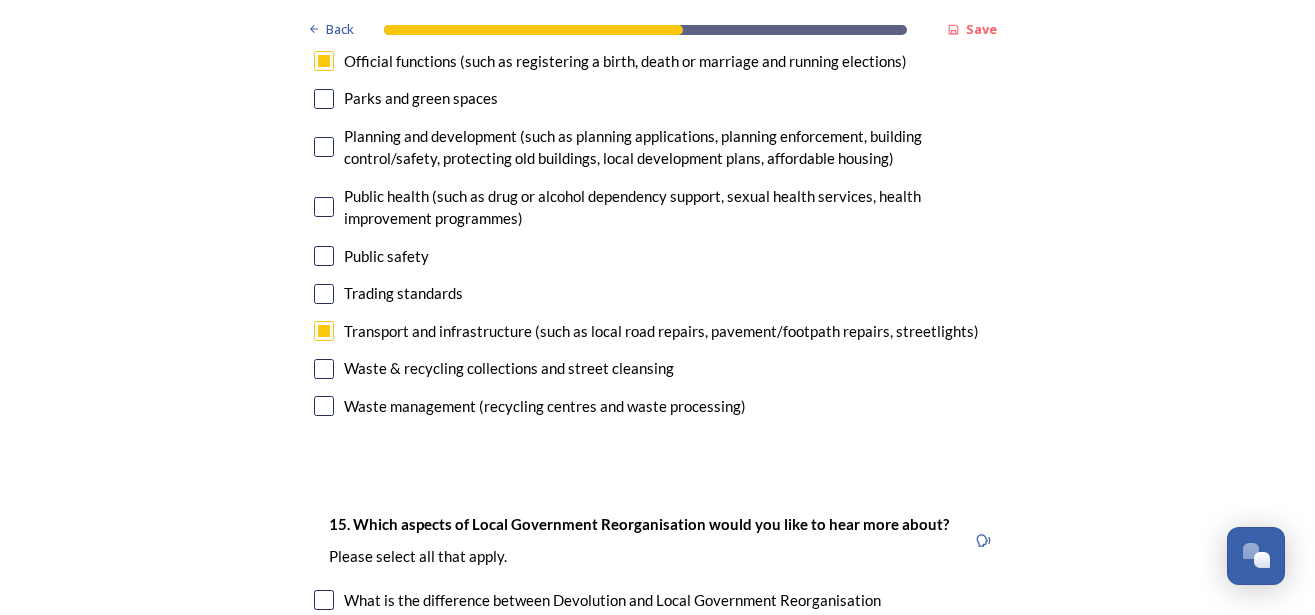 click at bounding box center (324, 406) 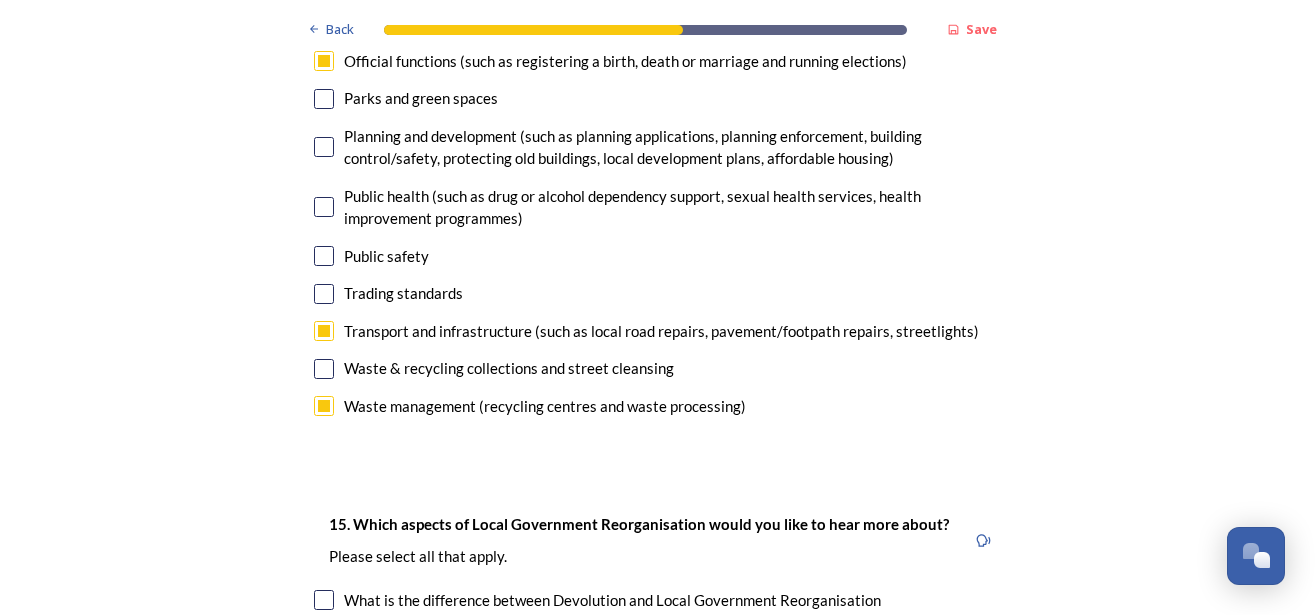 click at bounding box center (324, 369) 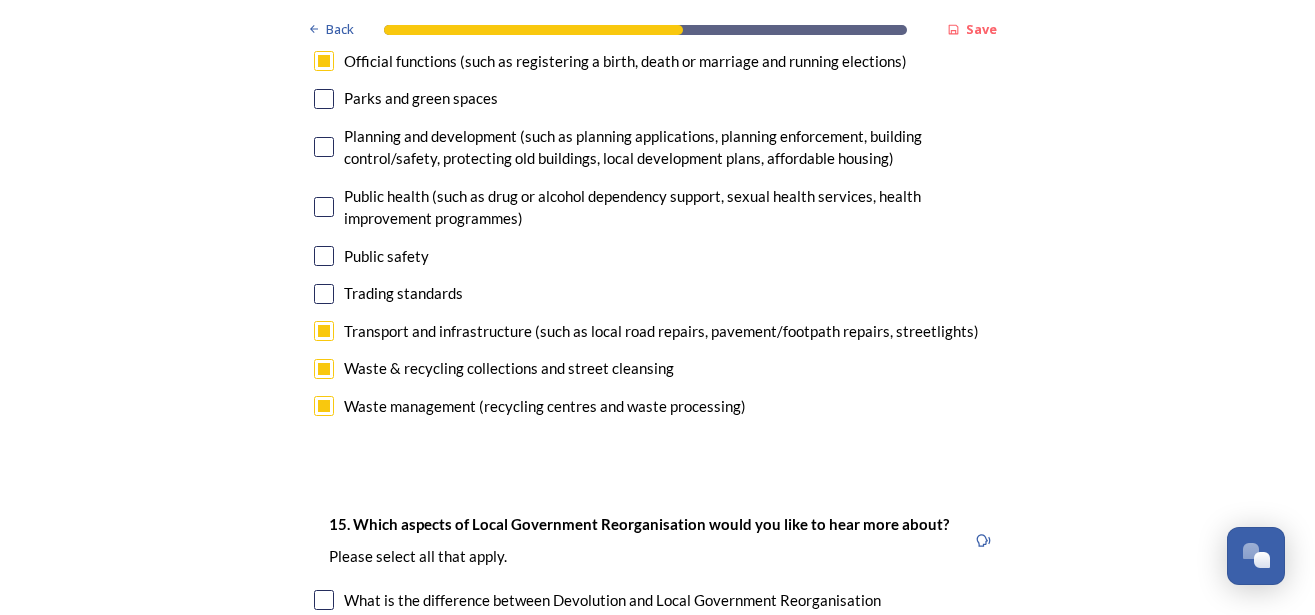 click at bounding box center [324, 294] 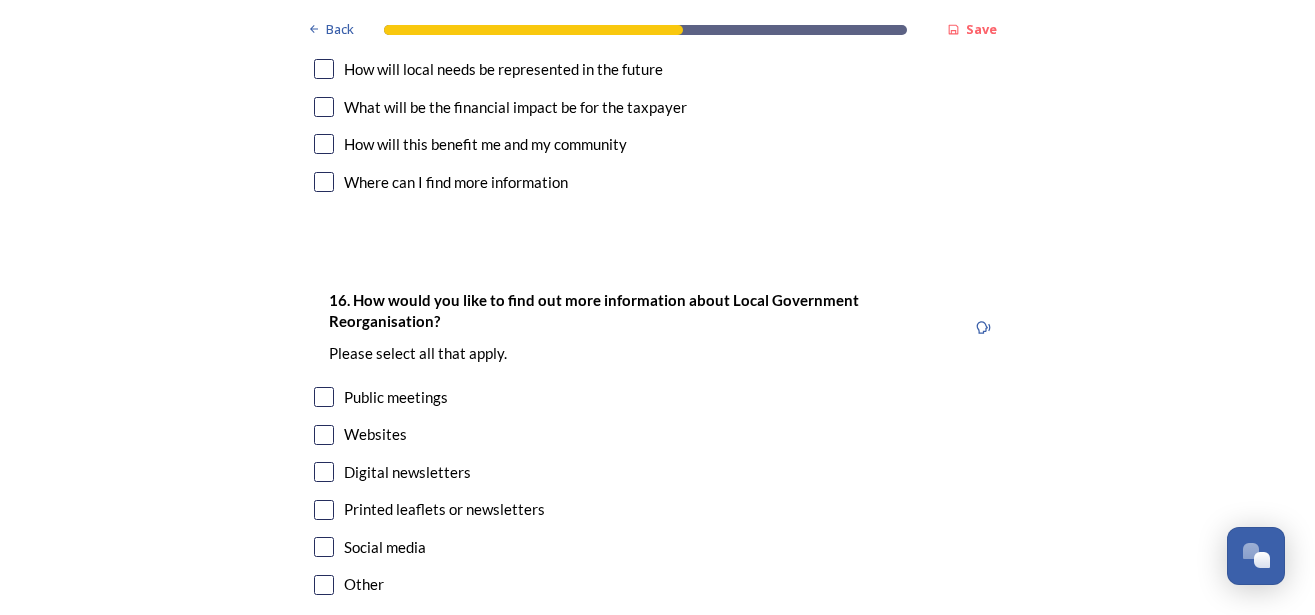 scroll, scrollTop: 6266, scrollLeft: 0, axis: vertical 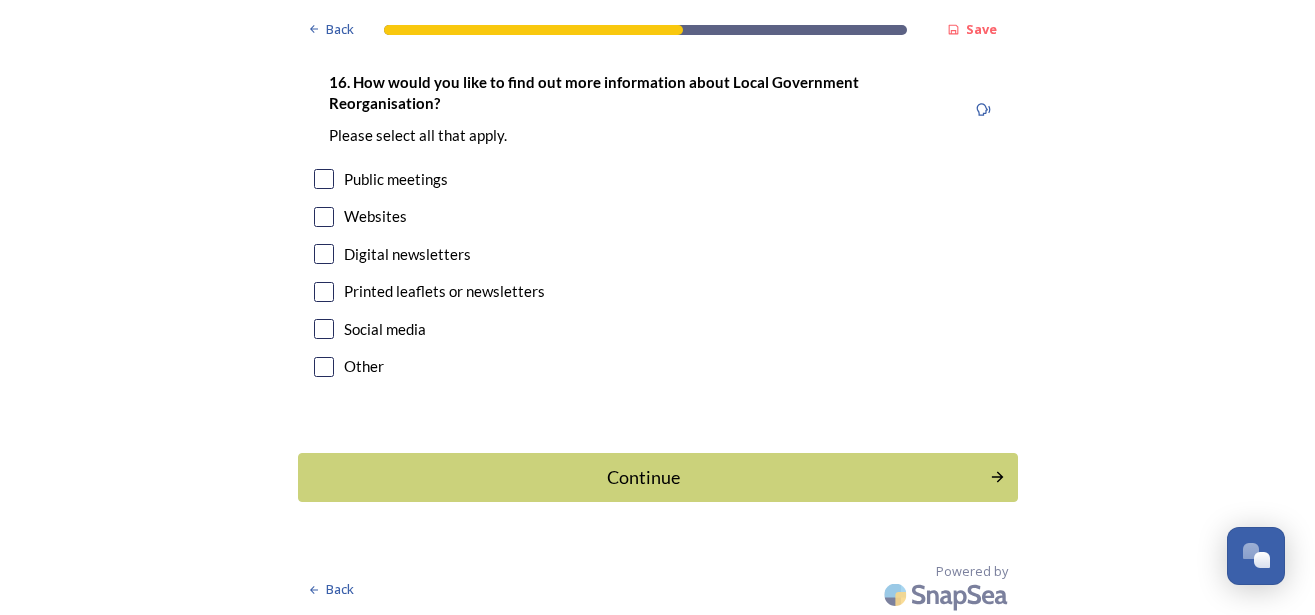 click at bounding box center (324, 292) 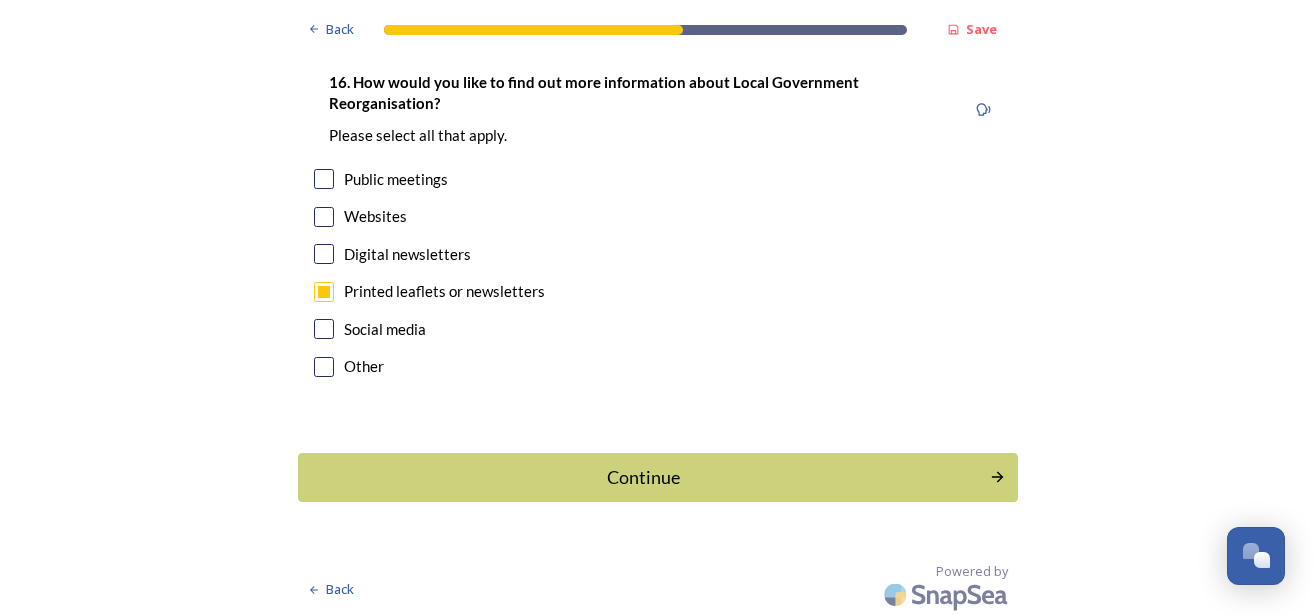 click at bounding box center (324, 329) 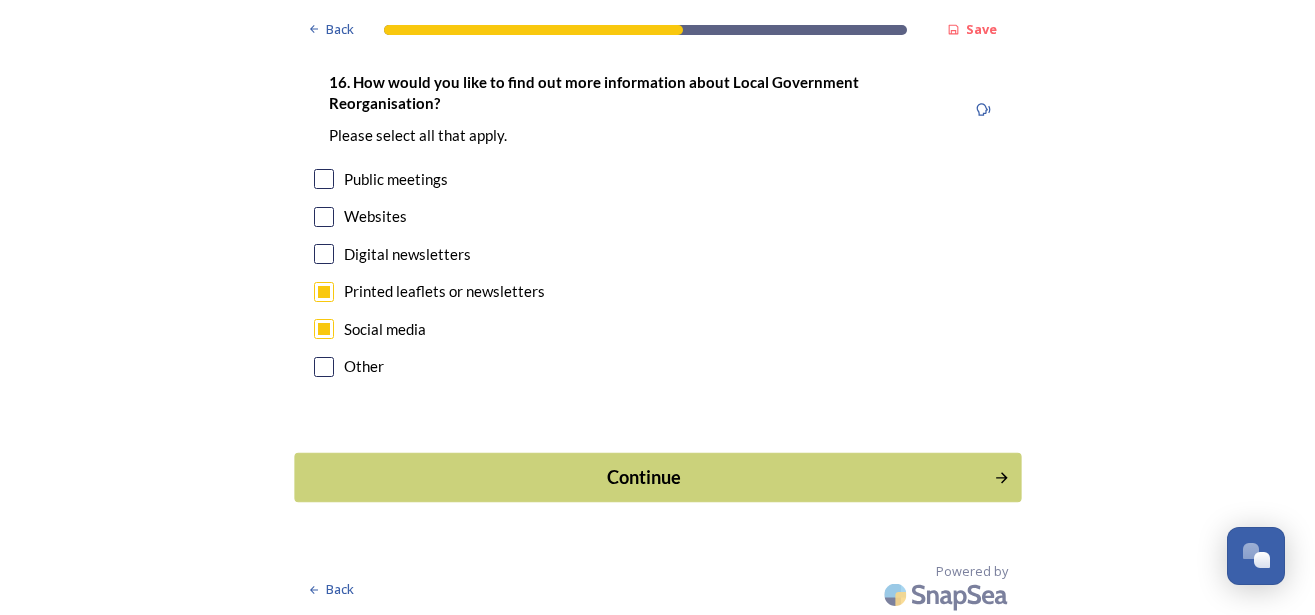 click on "Continue" at bounding box center [643, 477] 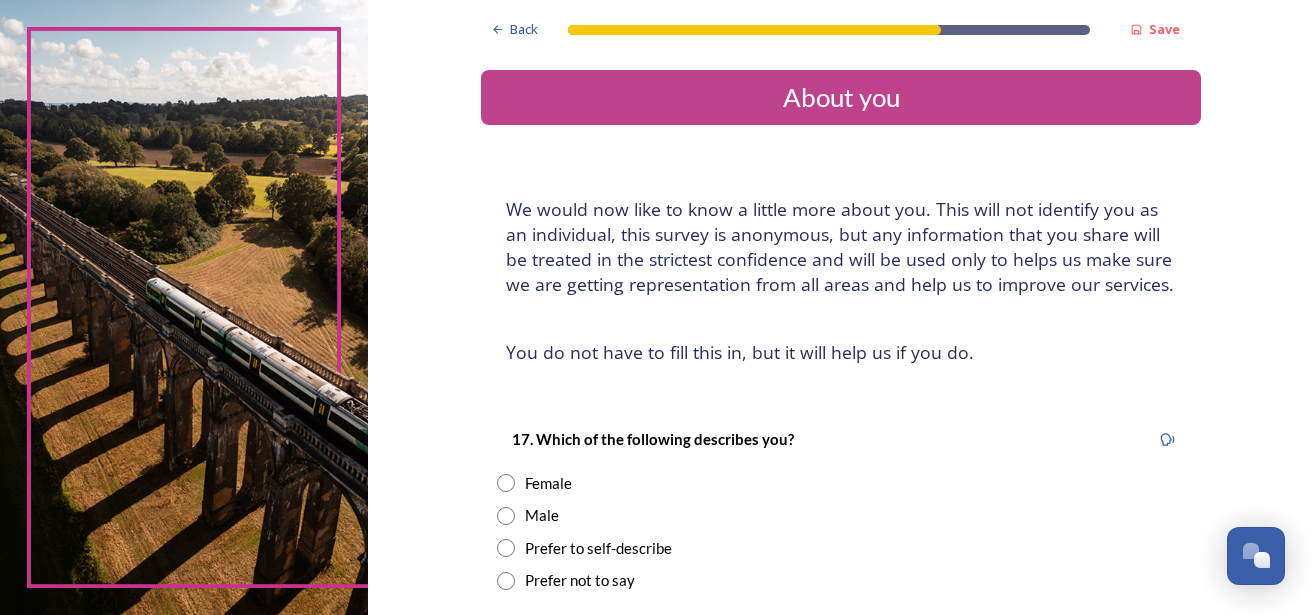 scroll, scrollTop: 252, scrollLeft: 0, axis: vertical 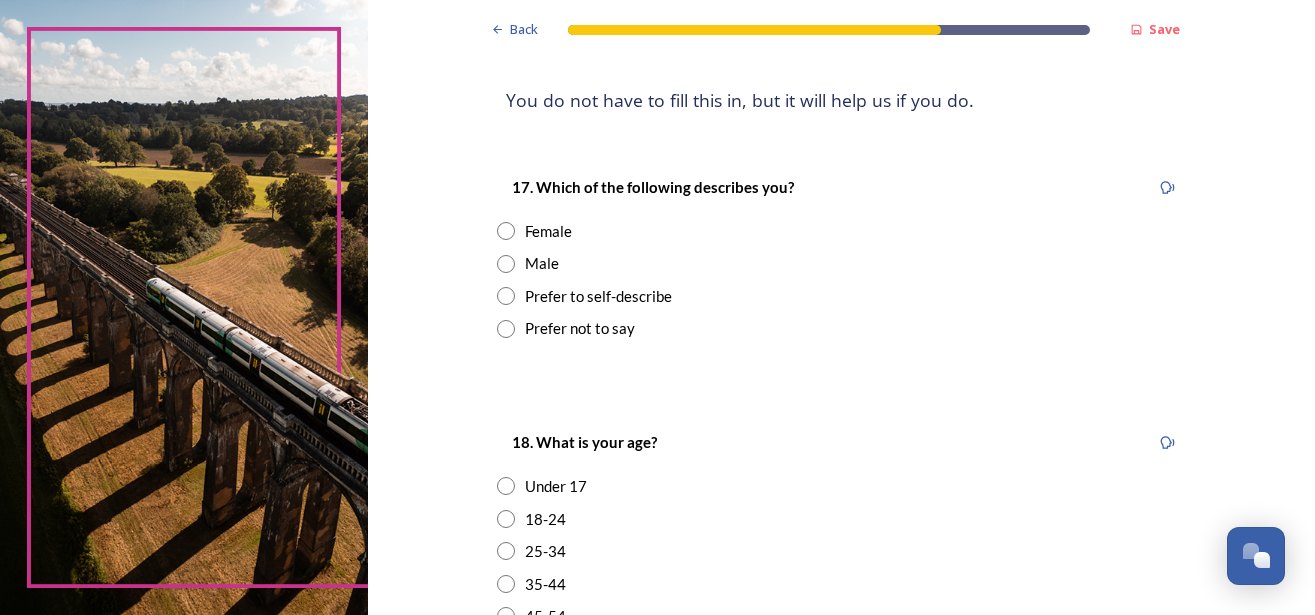 click at bounding box center (506, 264) 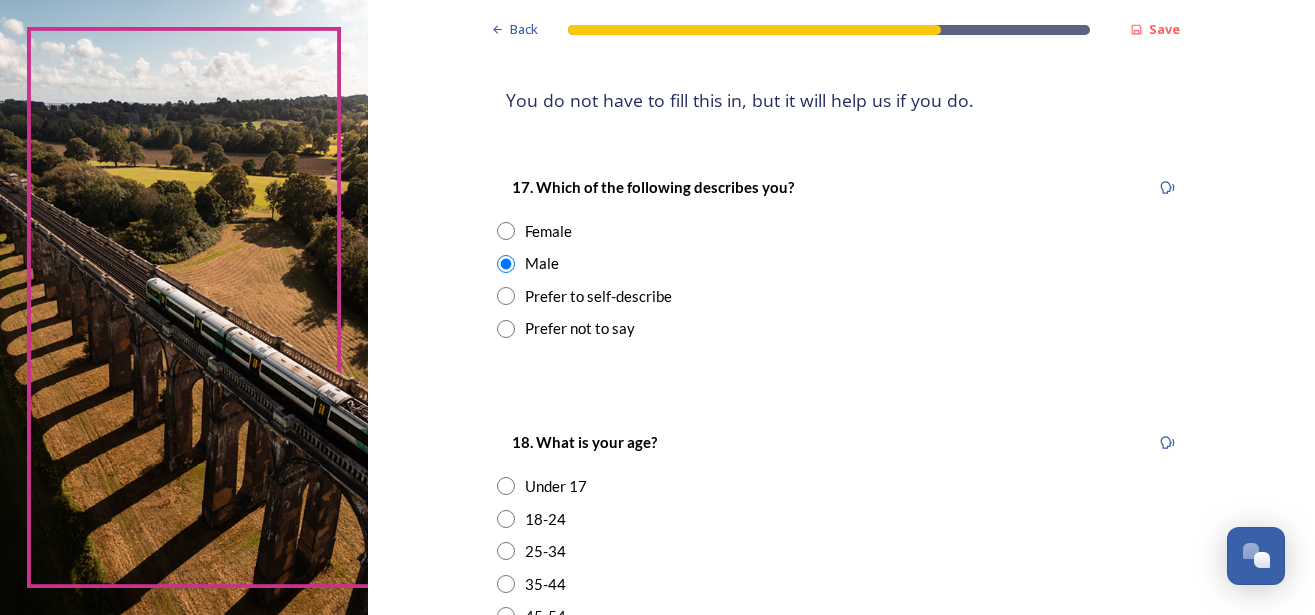 scroll, scrollTop: 504, scrollLeft: 0, axis: vertical 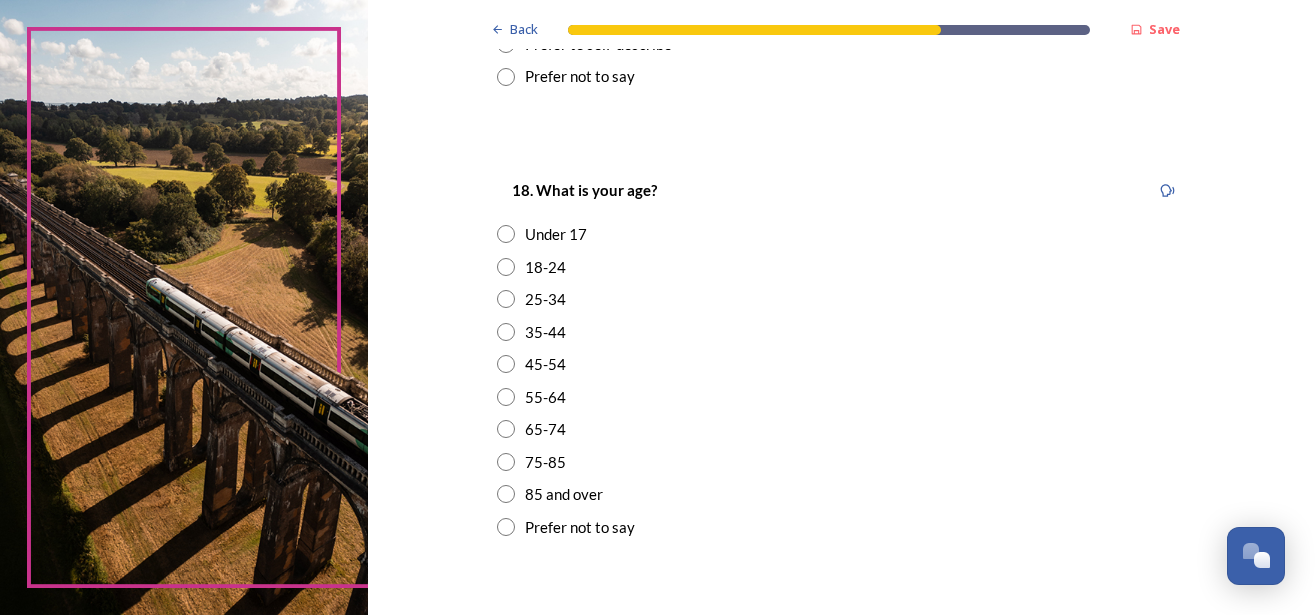click at bounding box center (506, 429) 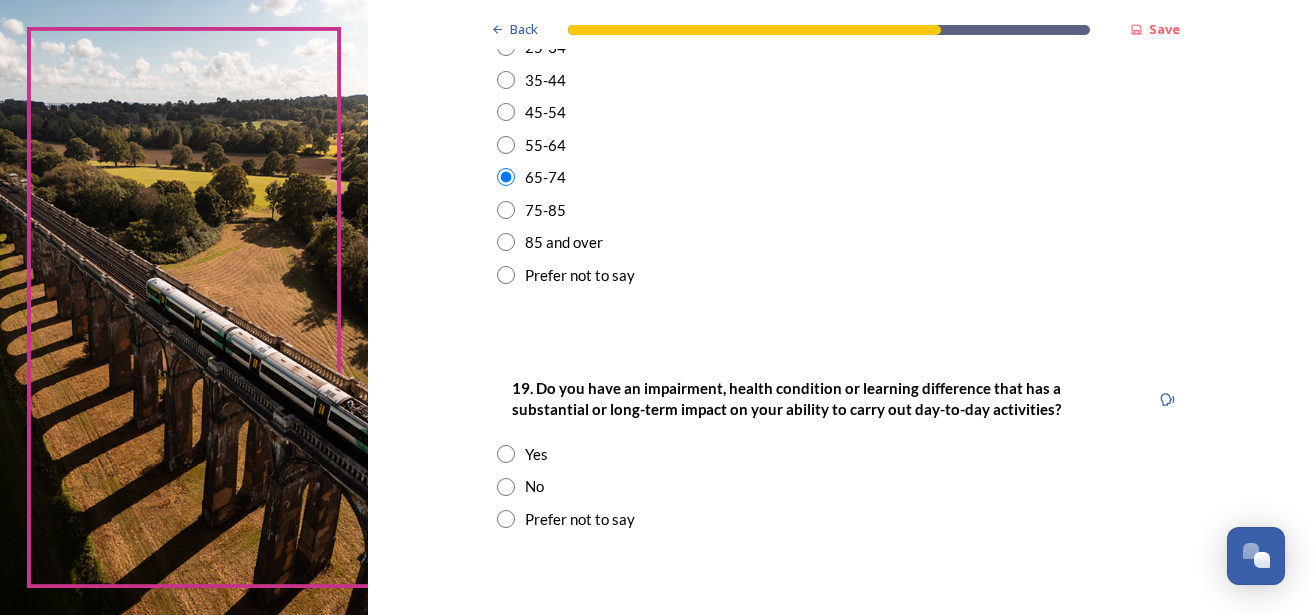 scroll, scrollTop: 1008, scrollLeft: 0, axis: vertical 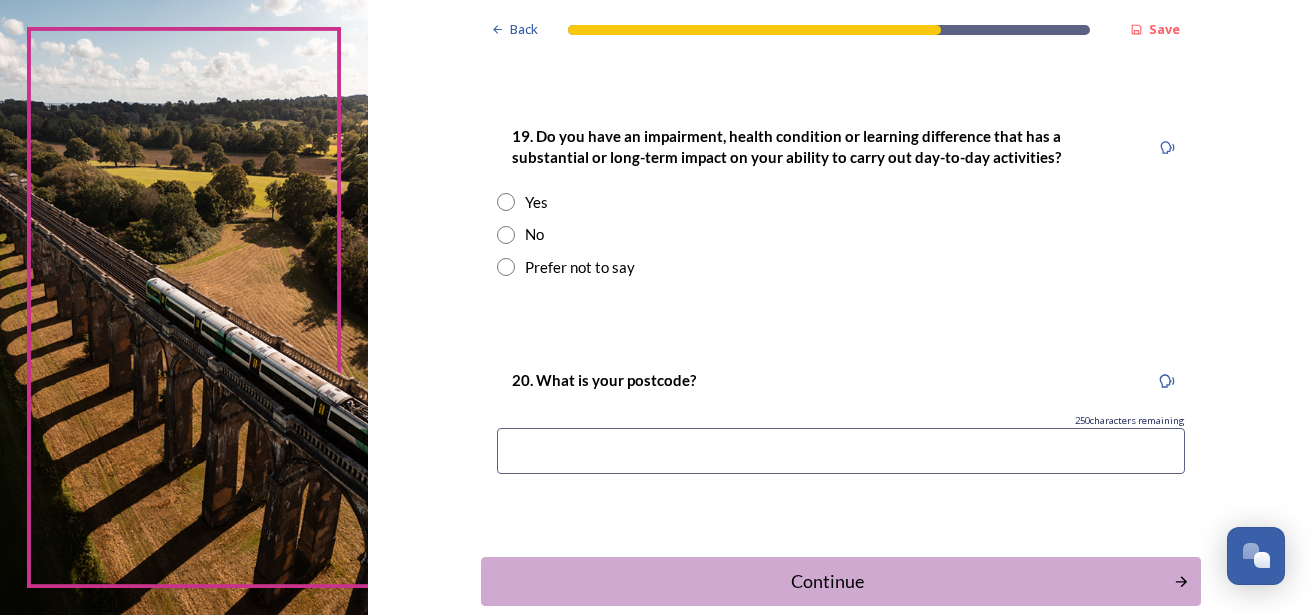 click at bounding box center [506, 235] 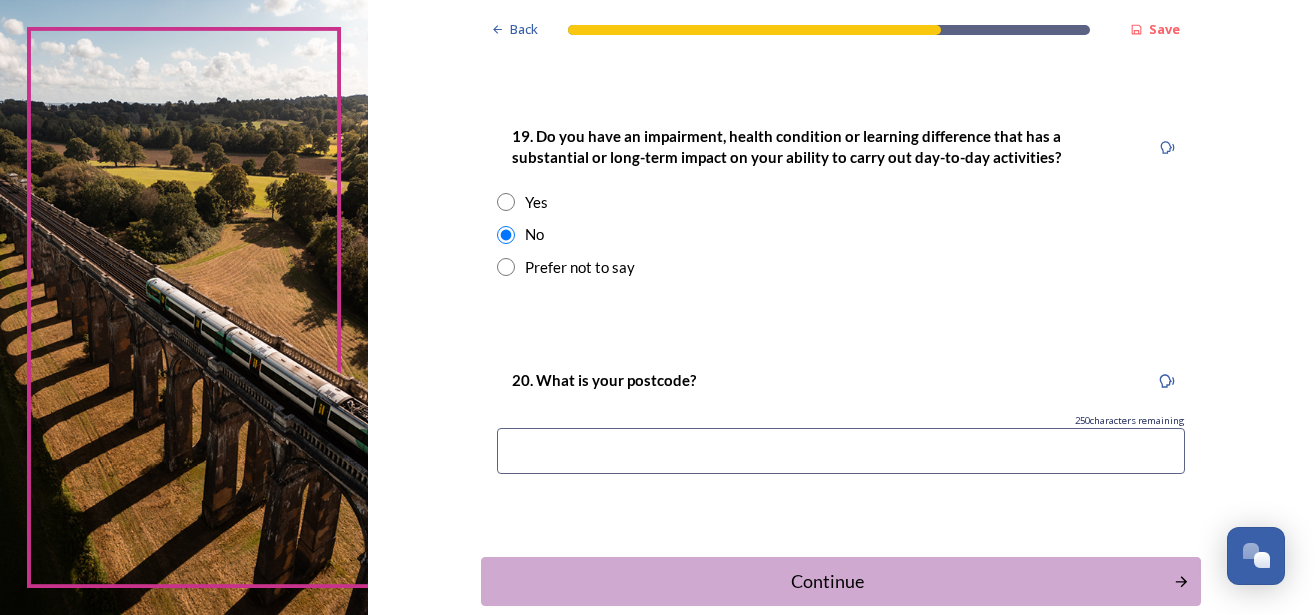 scroll, scrollTop: 1115, scrollLeft: 0, axis: vertical 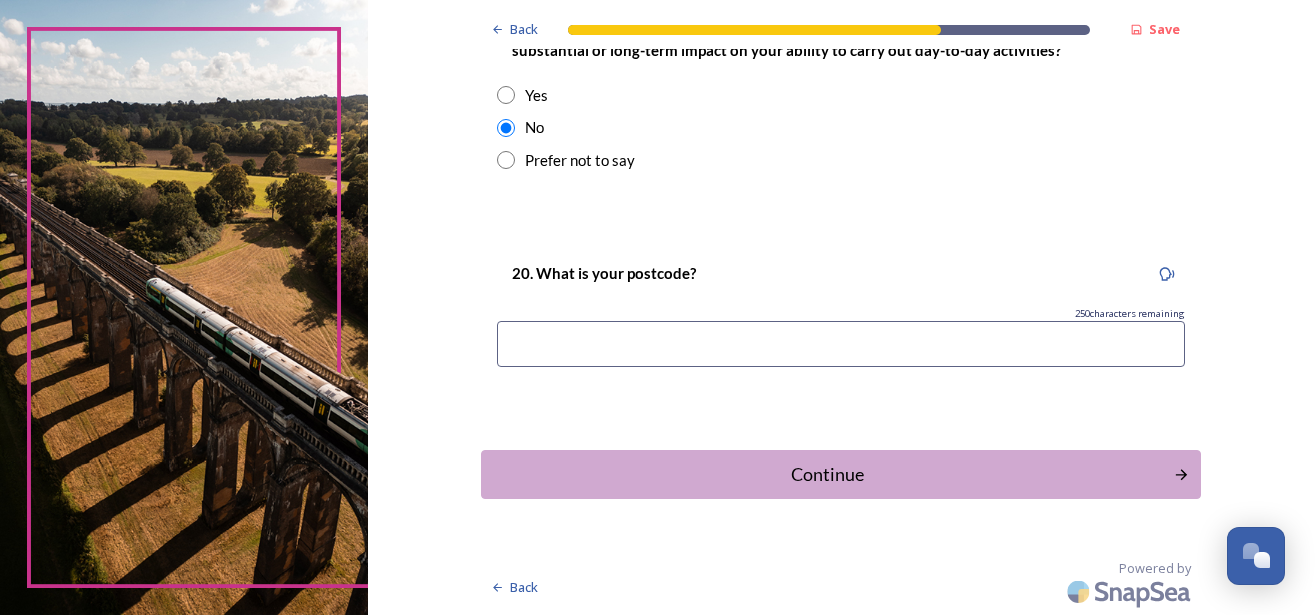 click at bounding box center (841, 344) 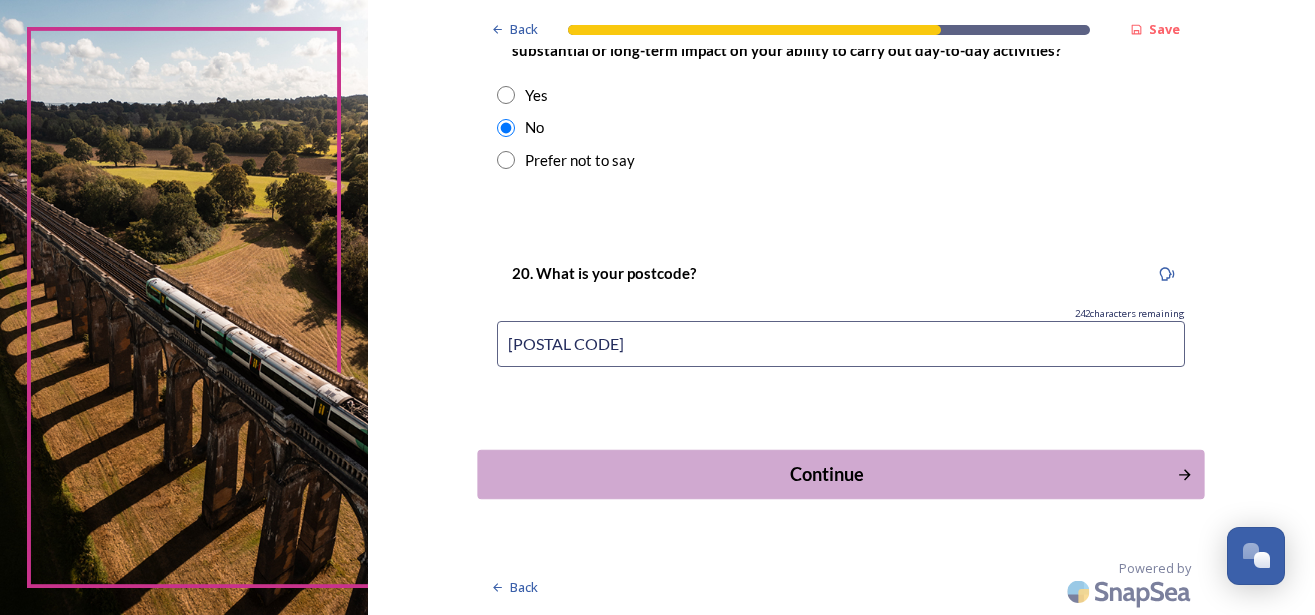 type on "BN14 7DZ" 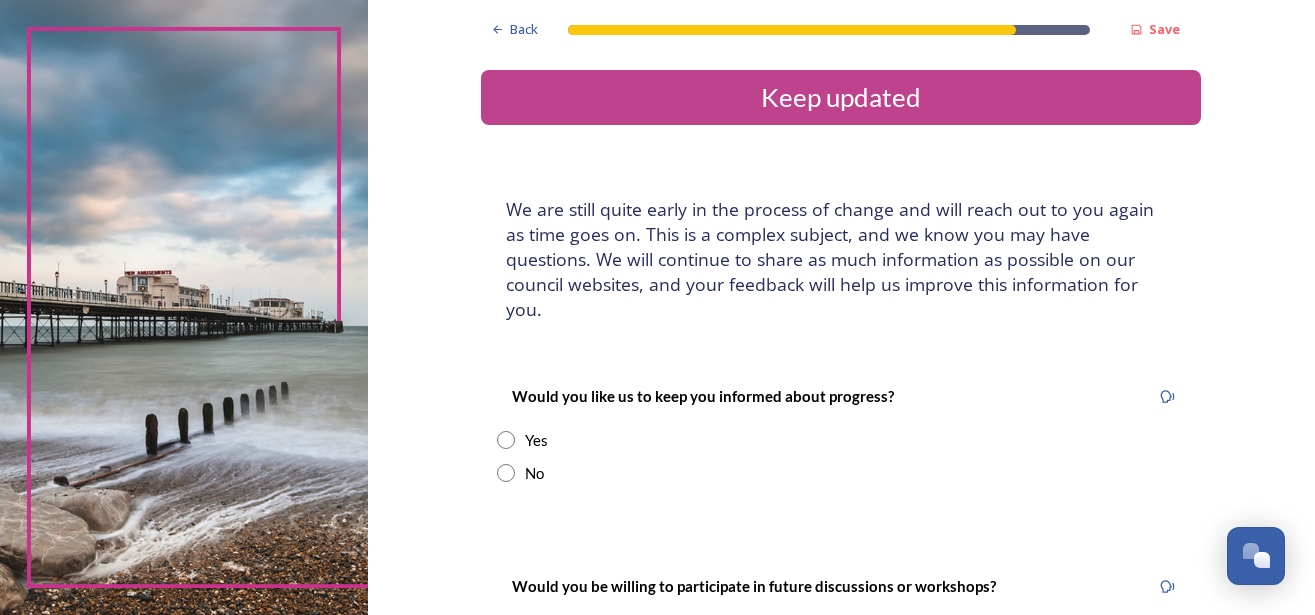 click at bounding box center (506, 440) 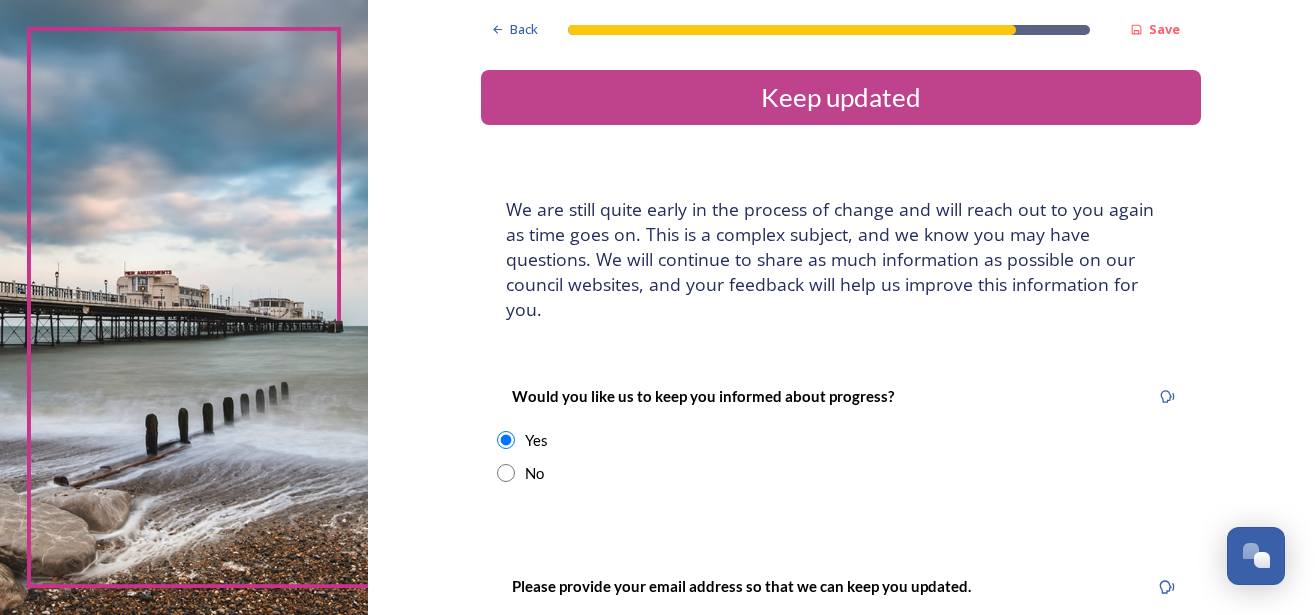 scroll, scrollTop: 252, scrollLeft: 0, axis: vertical 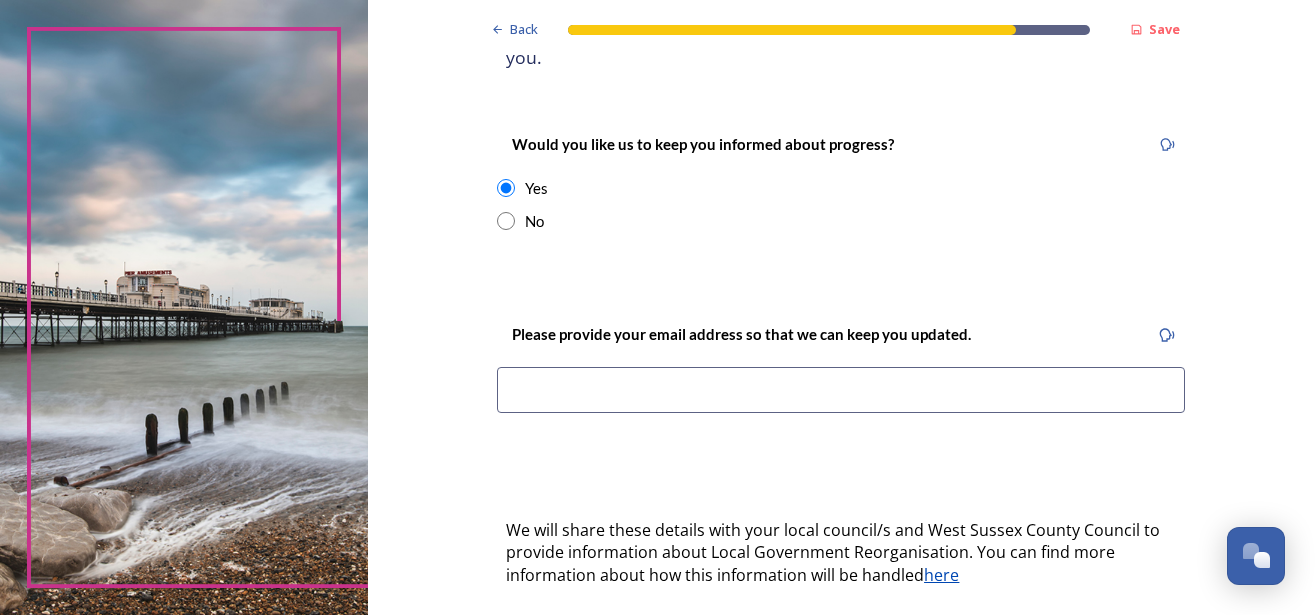 click at bounding box center [841, 390] 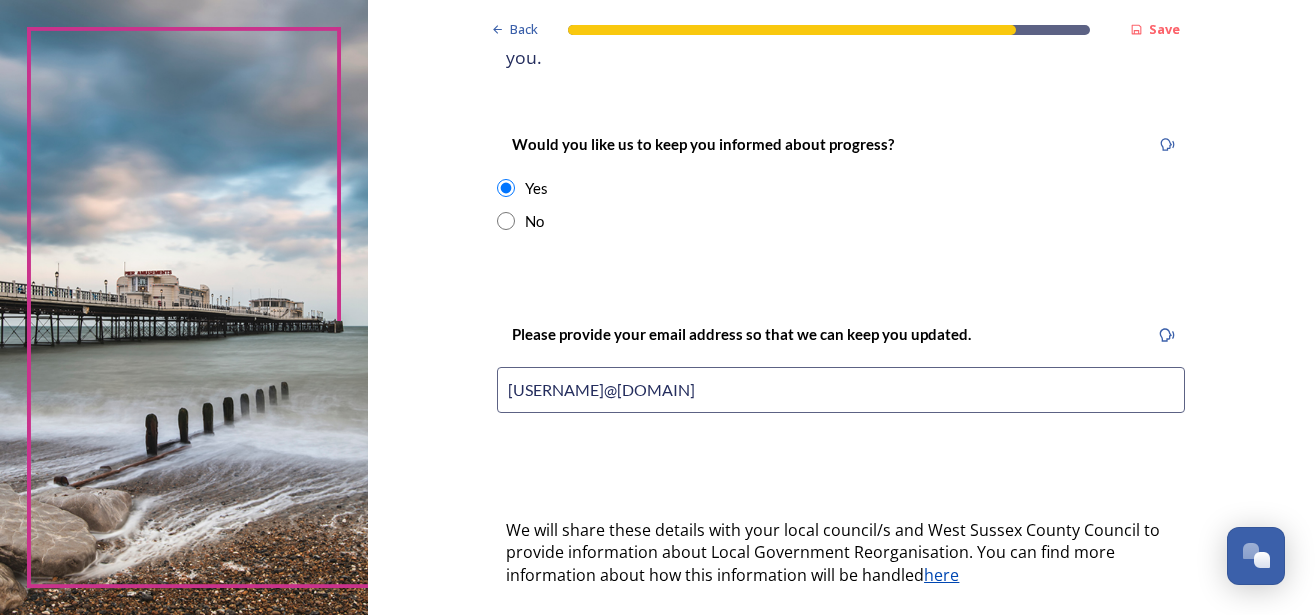 scroll, scrollTop: 504, scrollLeft: 0, axis: vertical 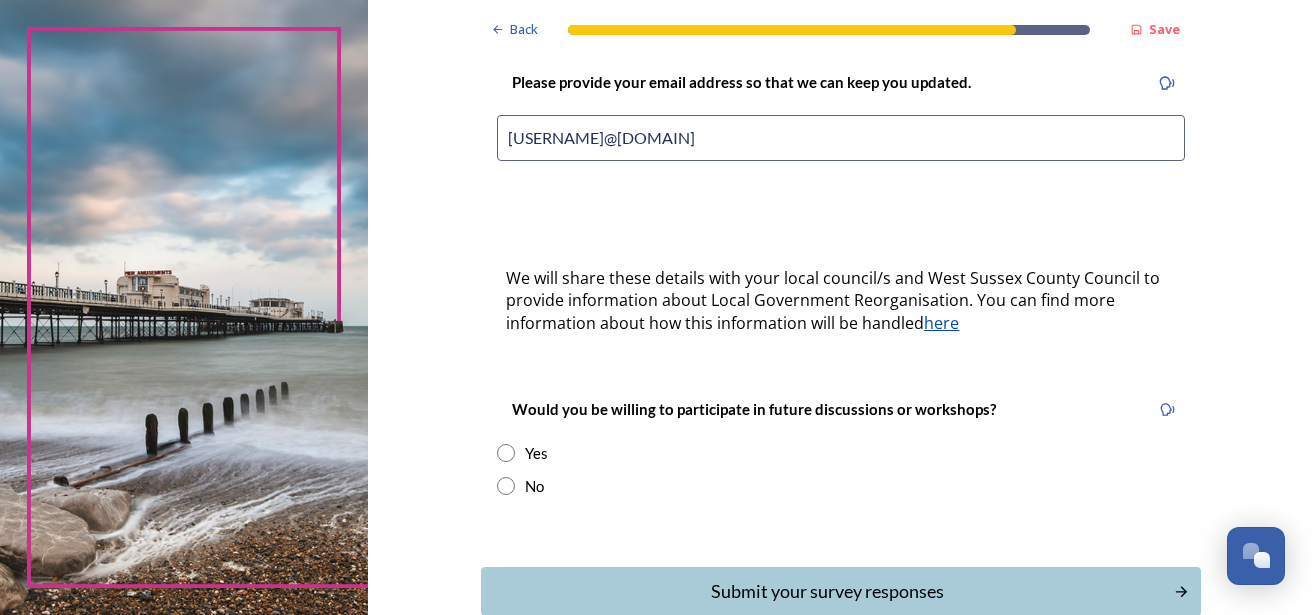 type on "horner.34@ntlworld.com" 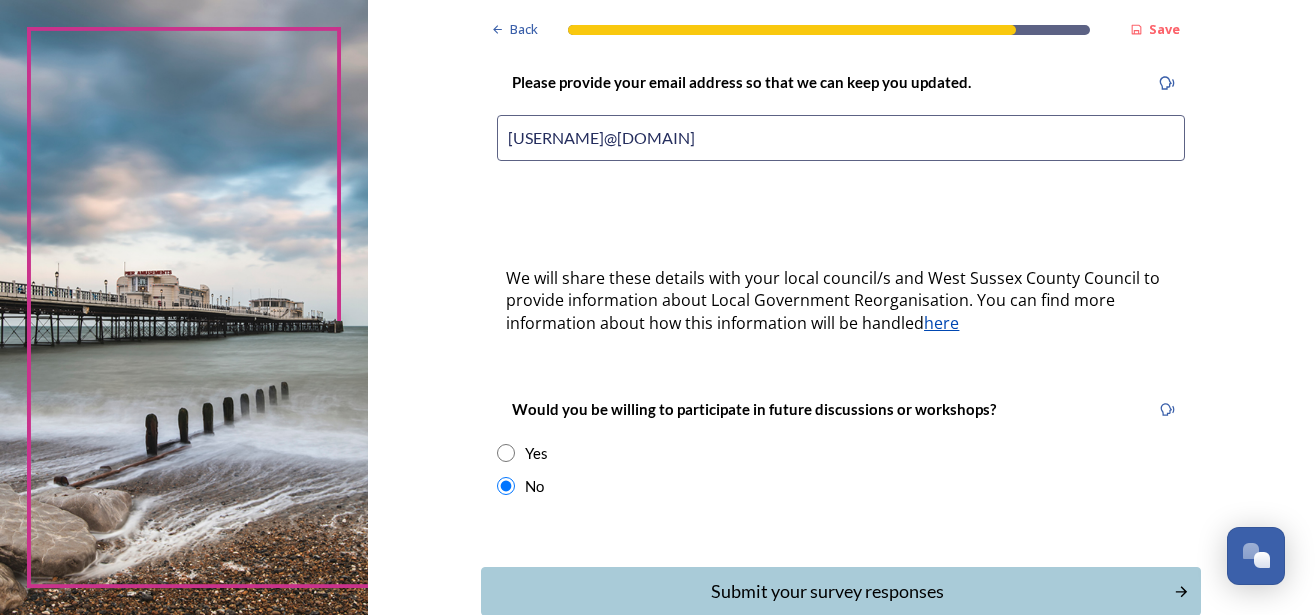 scroll, scrollTop: 596, scrollLeft: 0, axis: vertical 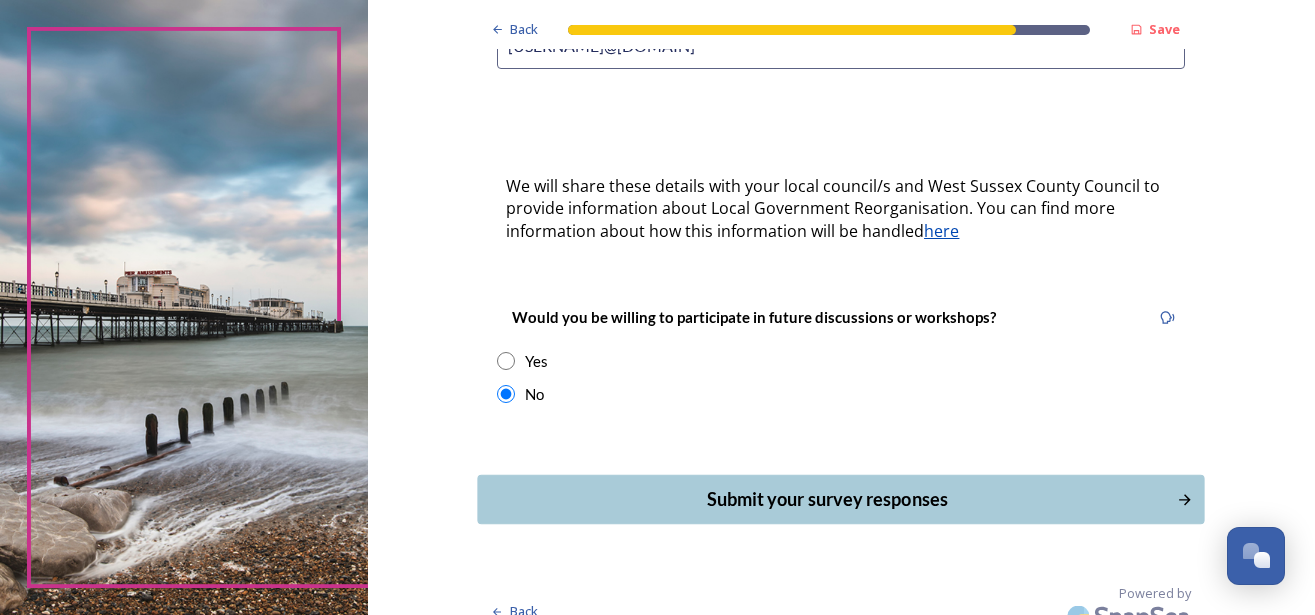 click on "Submit your survey responses" at bounding box center [827, 499] 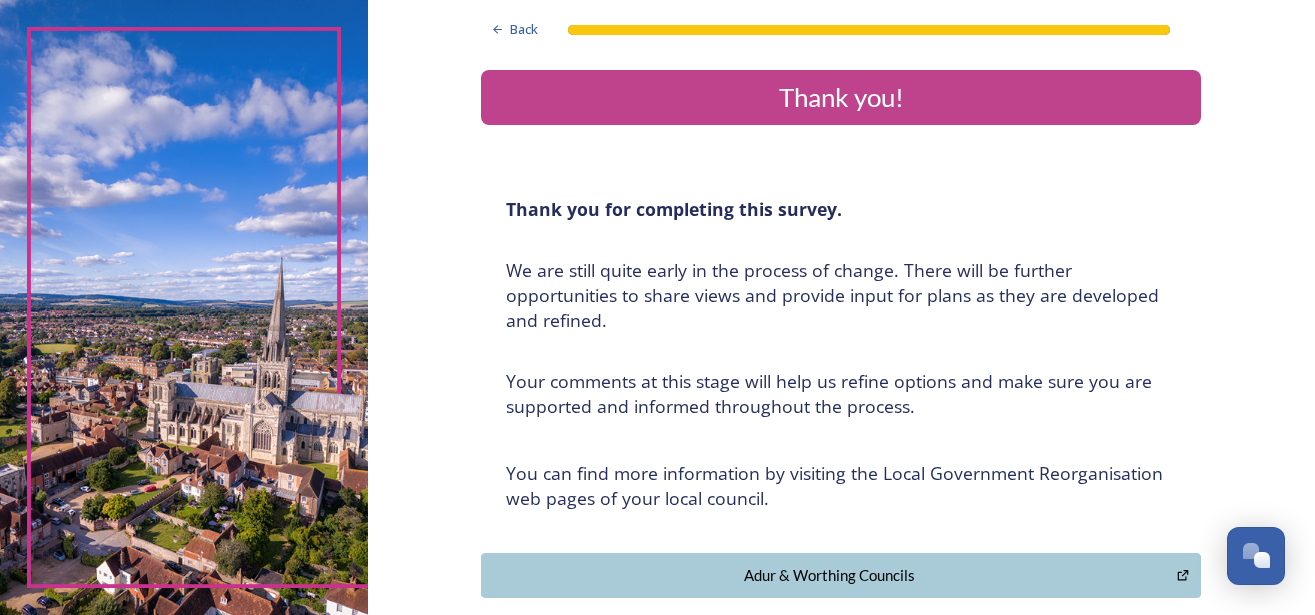 scroll, scrollTop: 252, scrollLeft: 0, axis: vertical 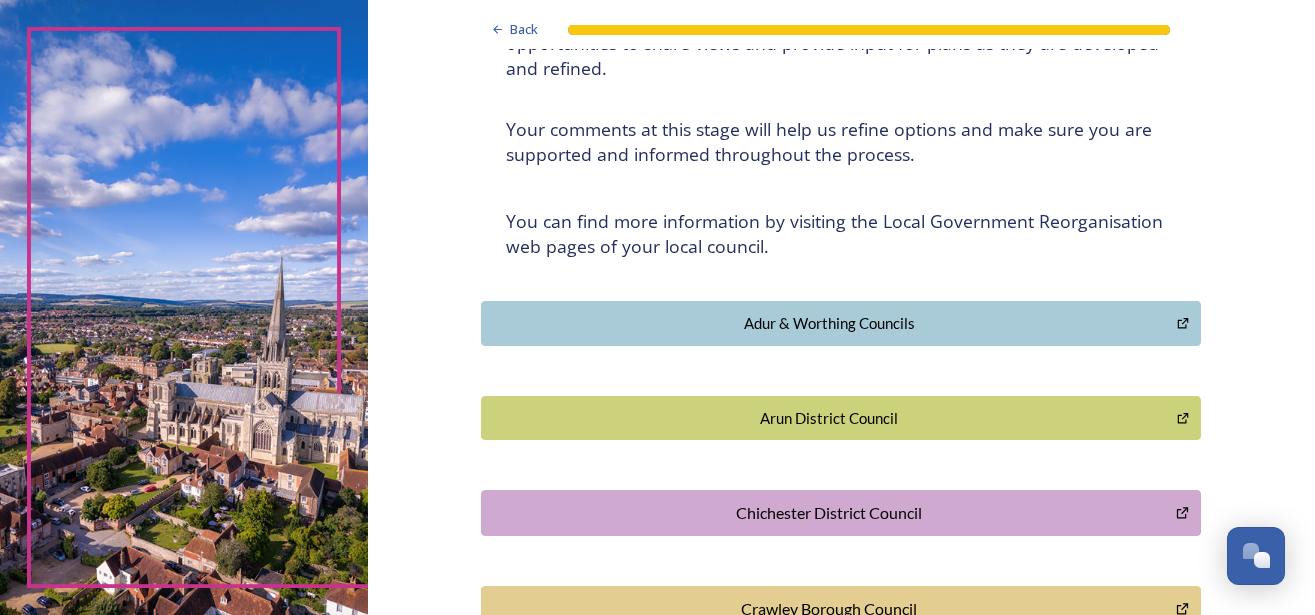 click on "Adur & Worthing Councils" at bounding box center [829, 323] 